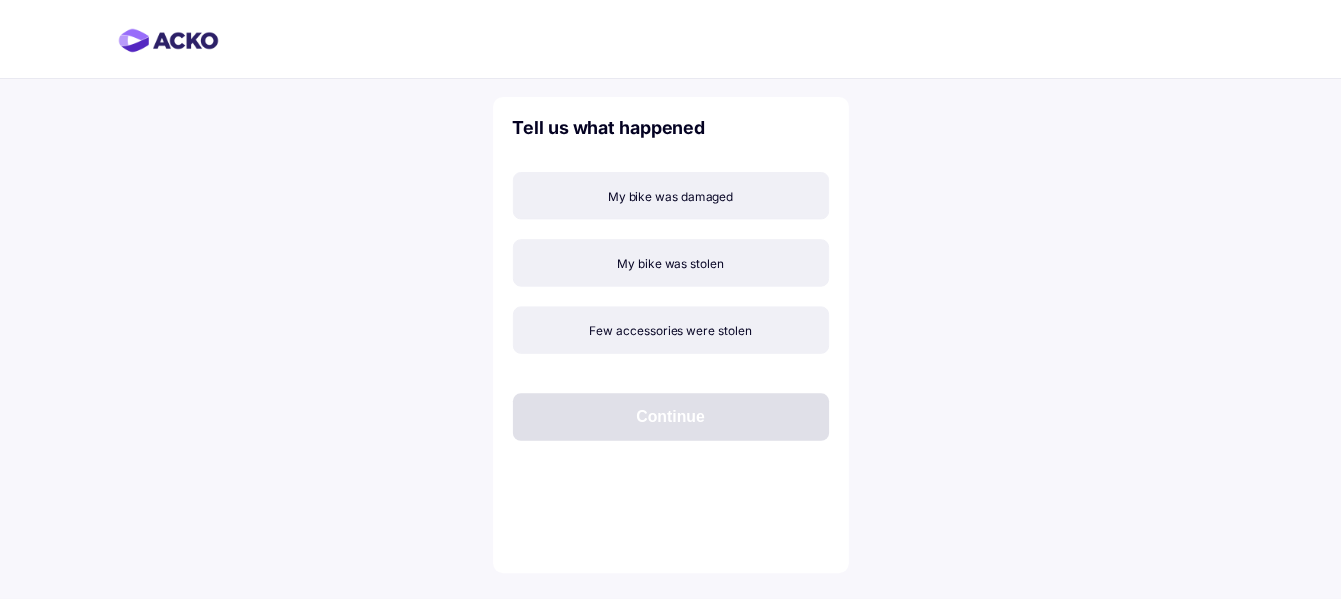 scroll, scrollTop: 0, scrollLeft: 0, axis: both 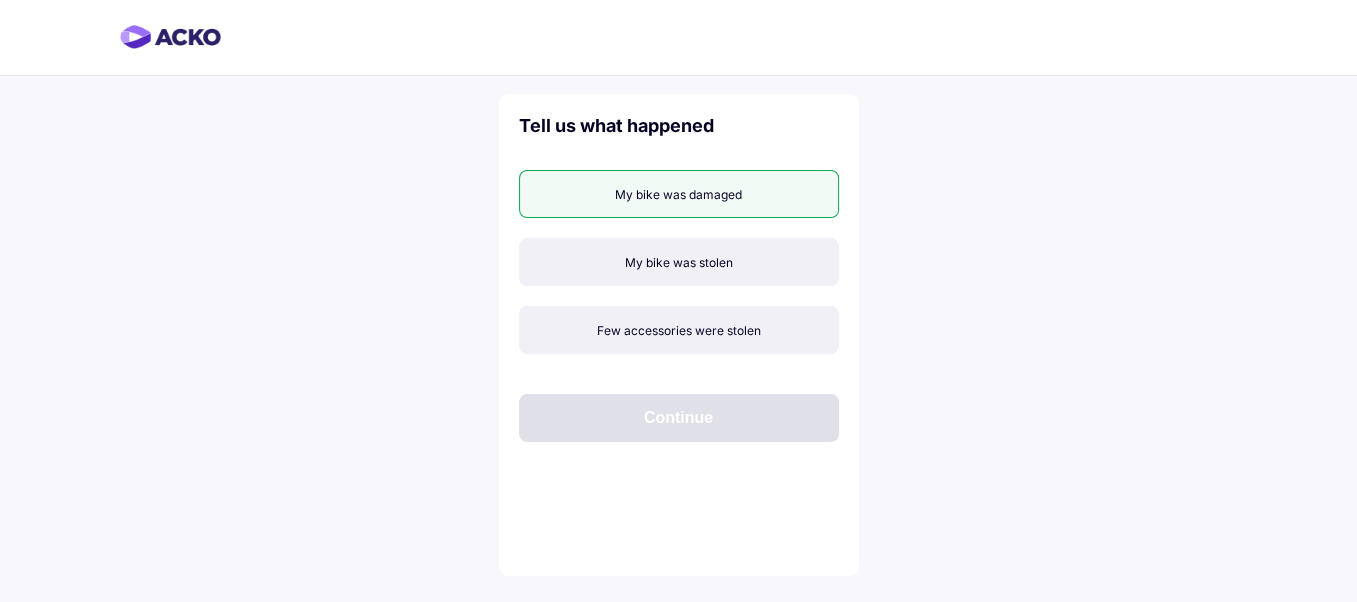 click on "My bike was damaged" at bounding box center (679, 194) 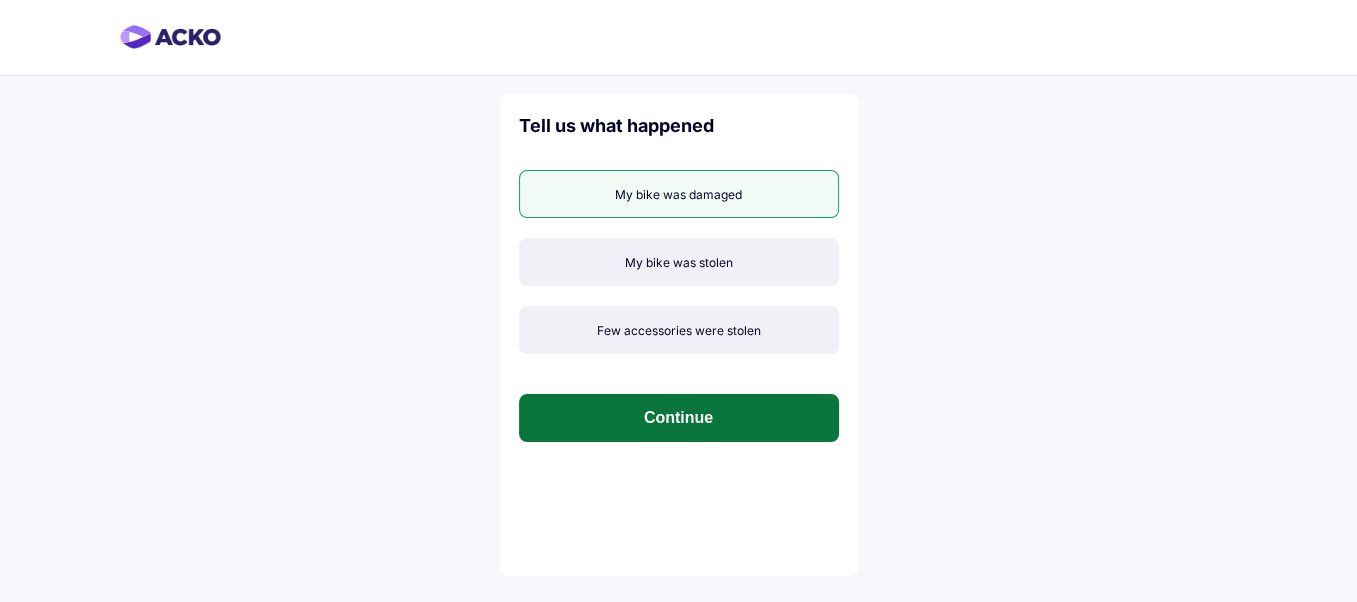 click on "Continue" at bounding box center [679, 418] 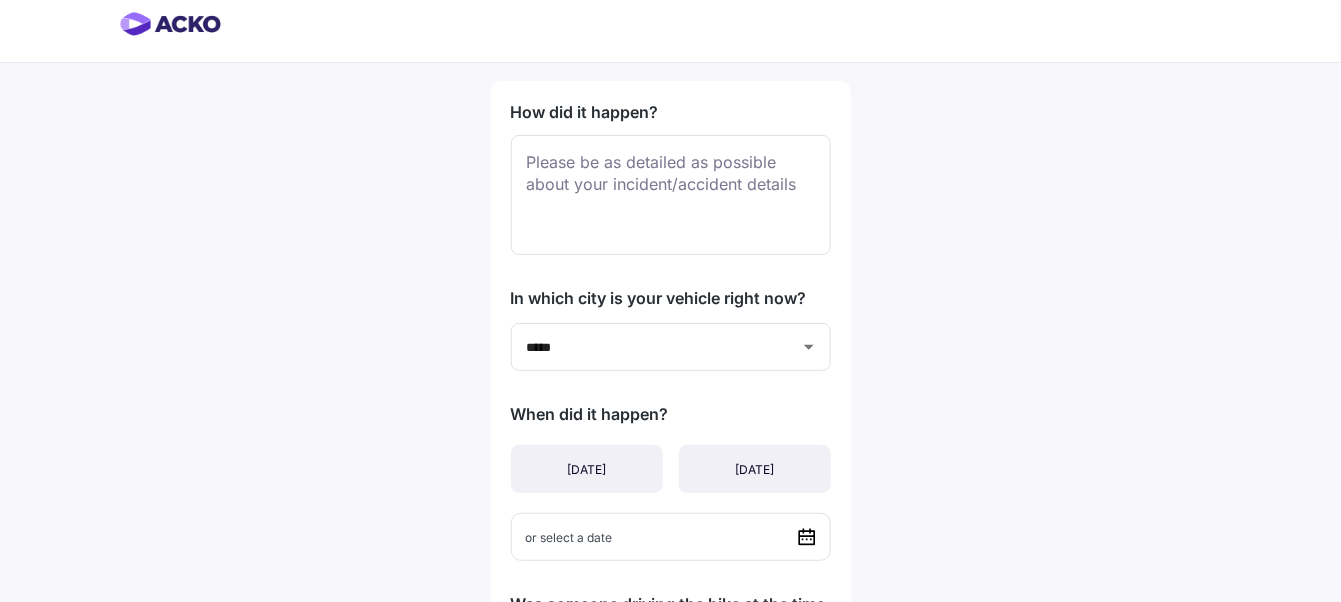 scroll, scrollTop: 0, scrollLeft: 0, axis: both 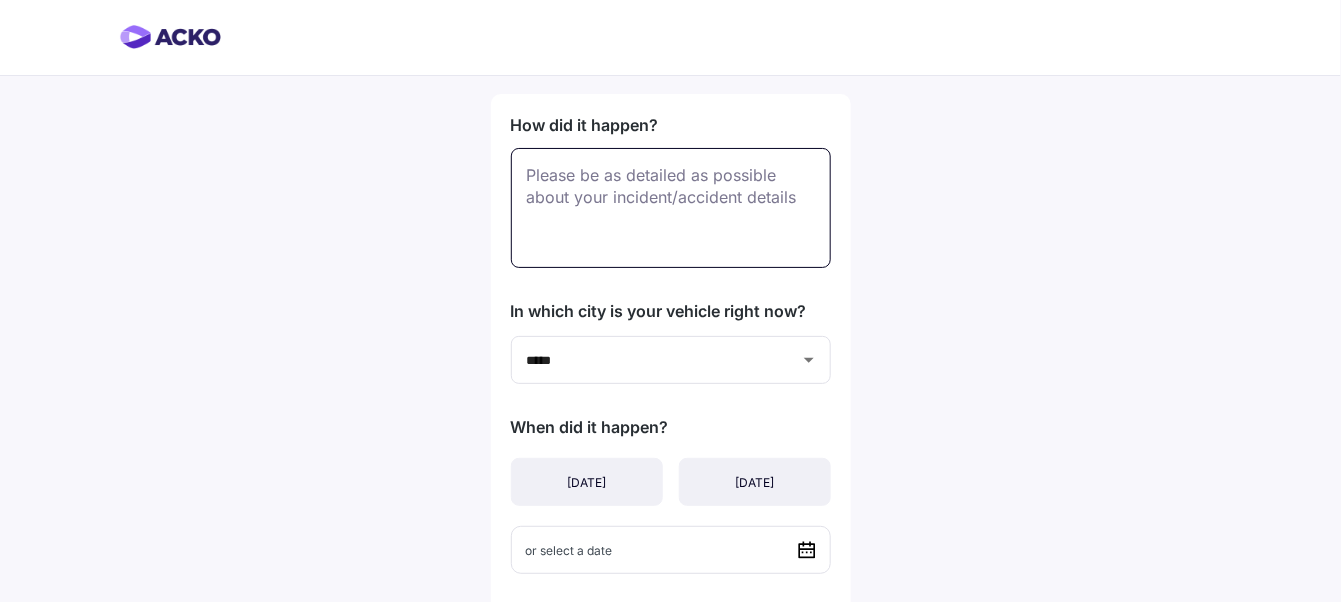 click at bounding box center [671, 208] 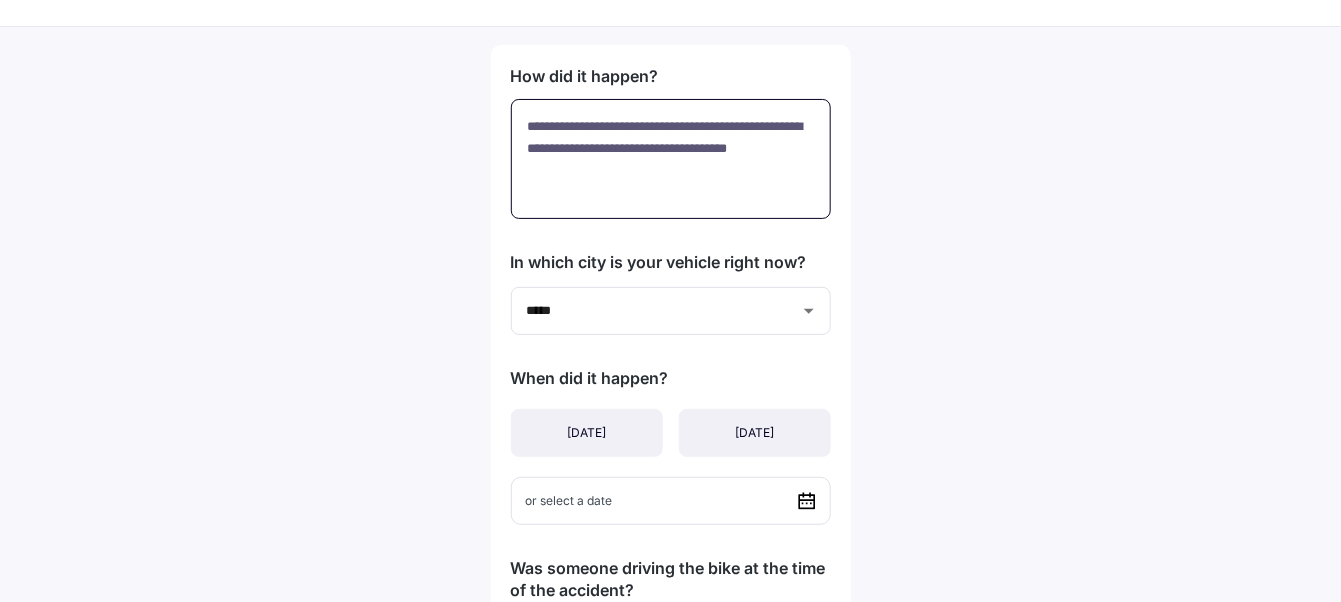 scroll, scrollTop: 0, scrollLeft: 0, axis: both 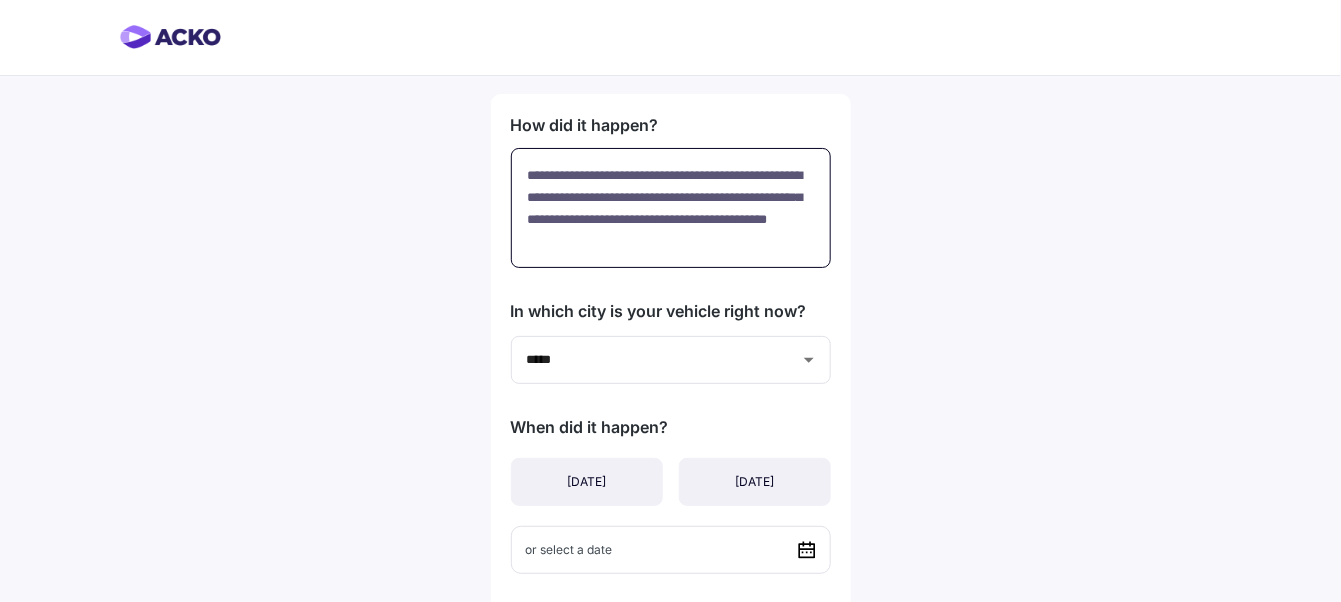 click on "**********" at bounding box center (671, 208) 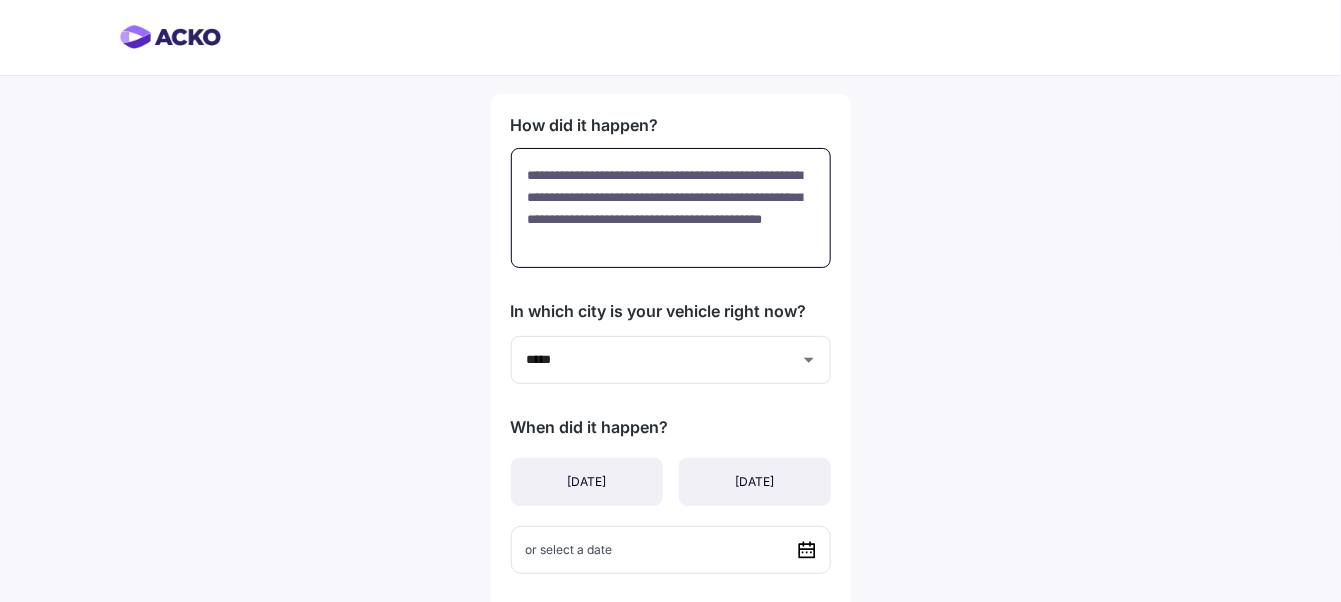 click on "**********" at bounding box center [671, 208] 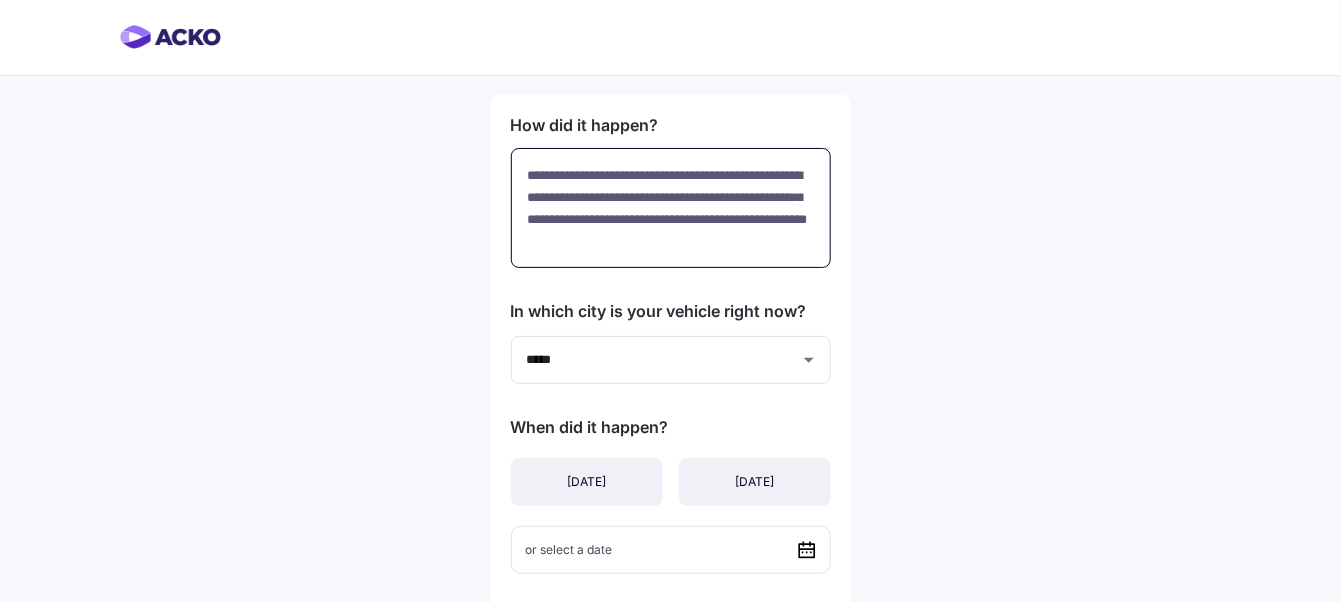click on "**********" at bounding box center [671, 208] 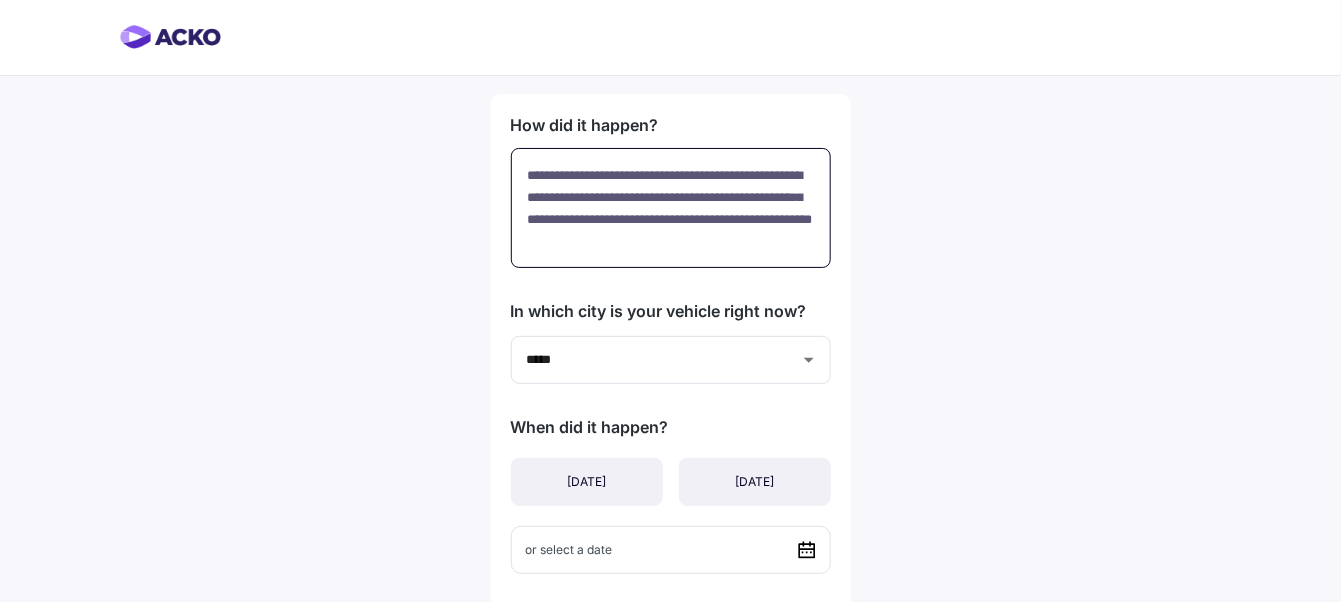 click on "**********" at bounding box center (671, 208) 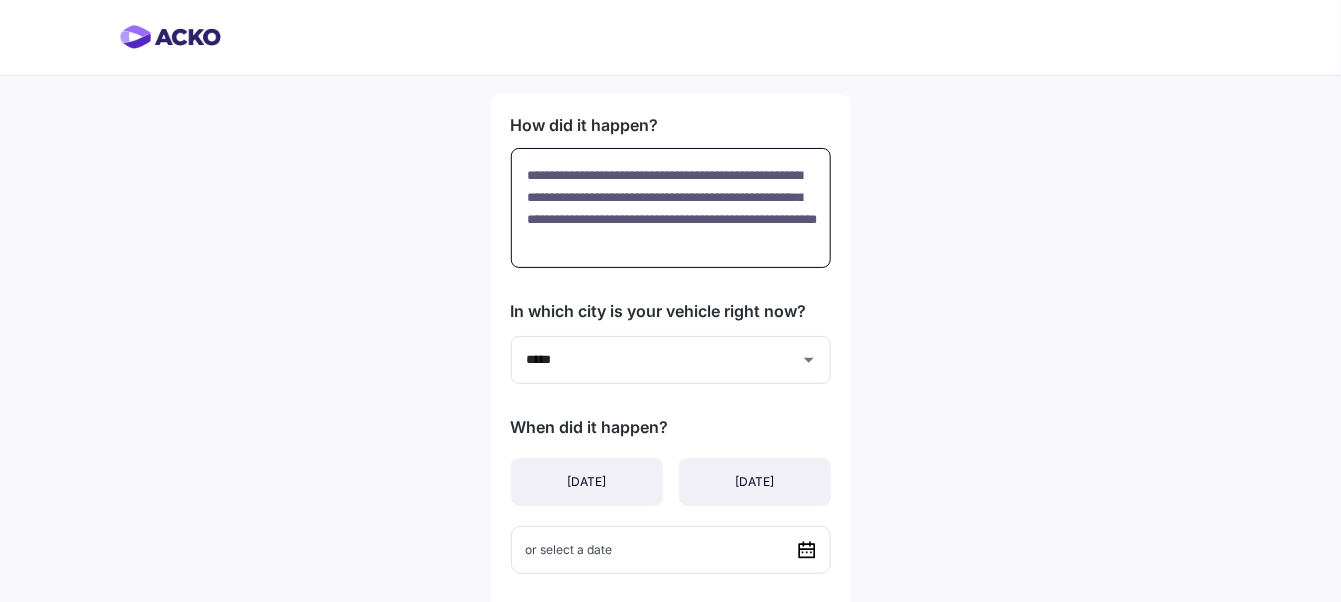 click on "**********" at bounding box center (671, 208) 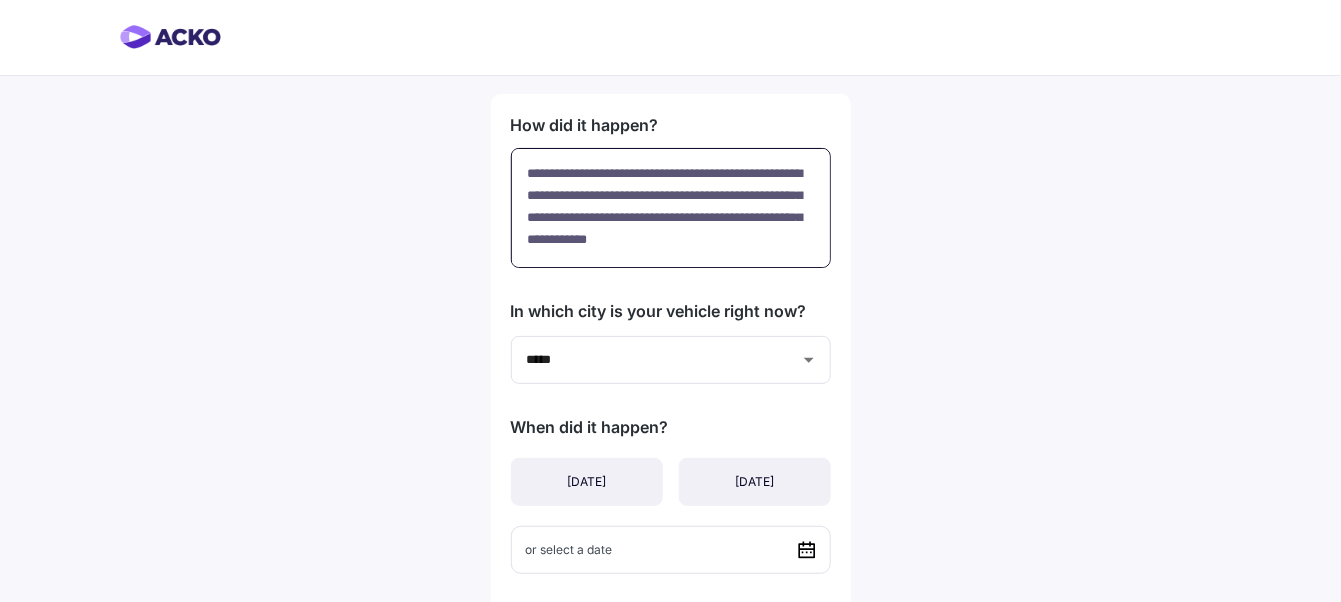 click on "**********" at bounding box center [671, 208] 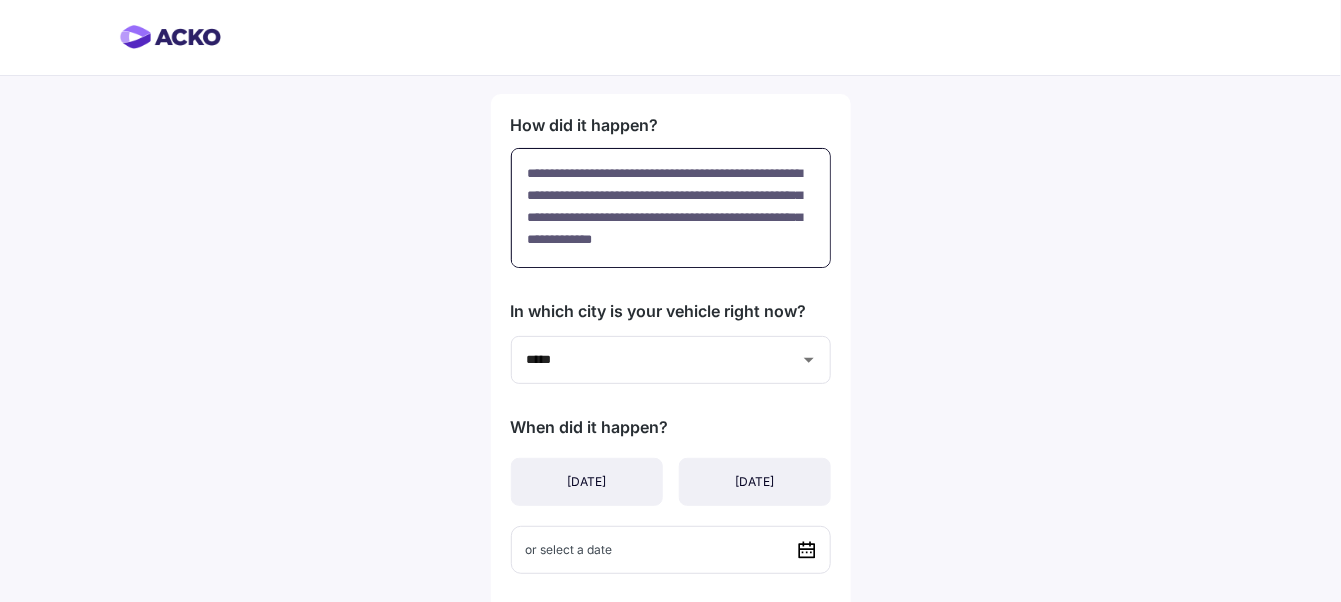 scroll, scrollTop: 44, scrollLeft: 0, axis: vertical 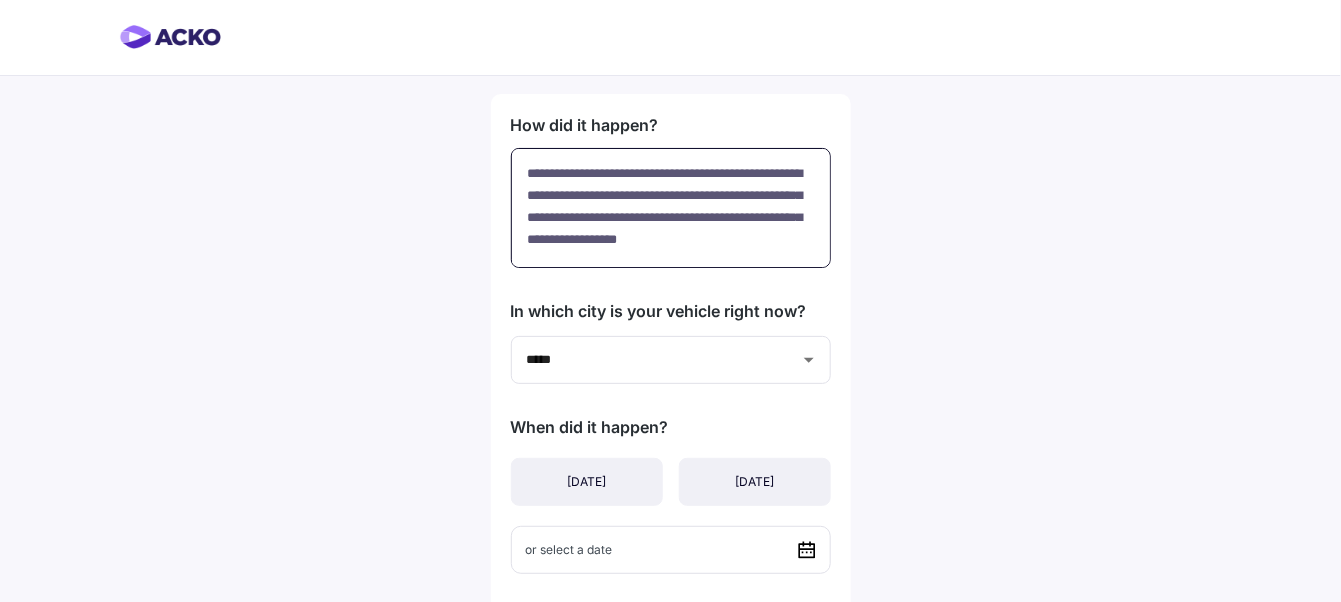 click on "**********" at bounding box center [671, 208] 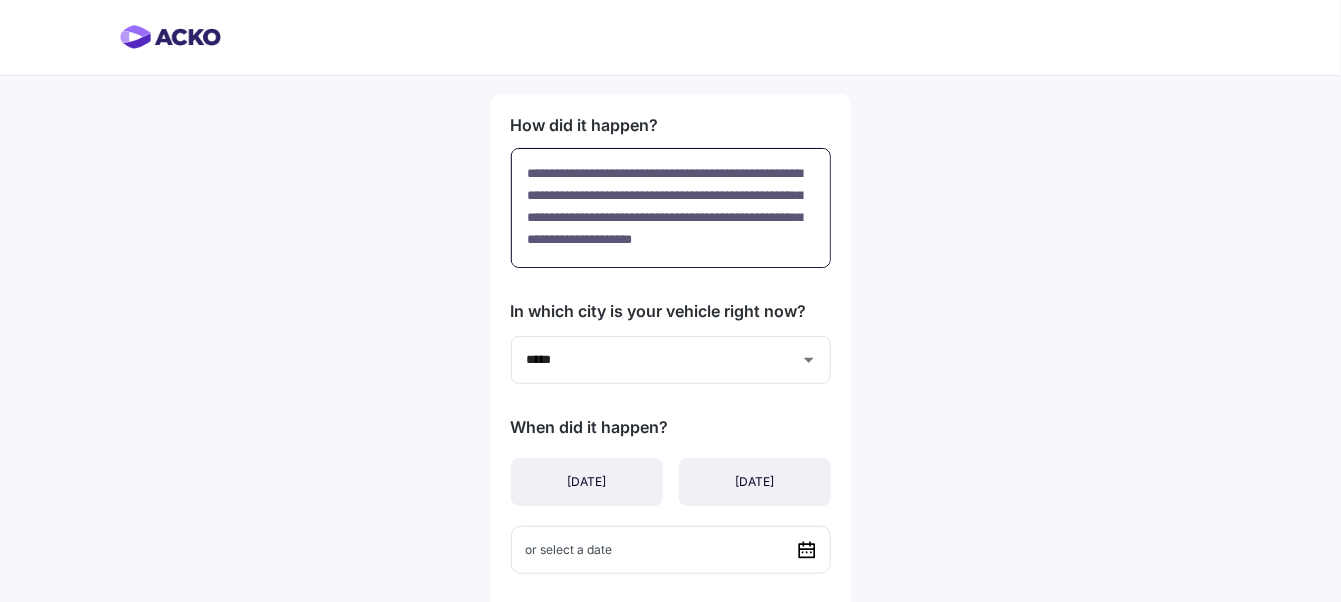 click on "**********" at bounding box center [671, 208] 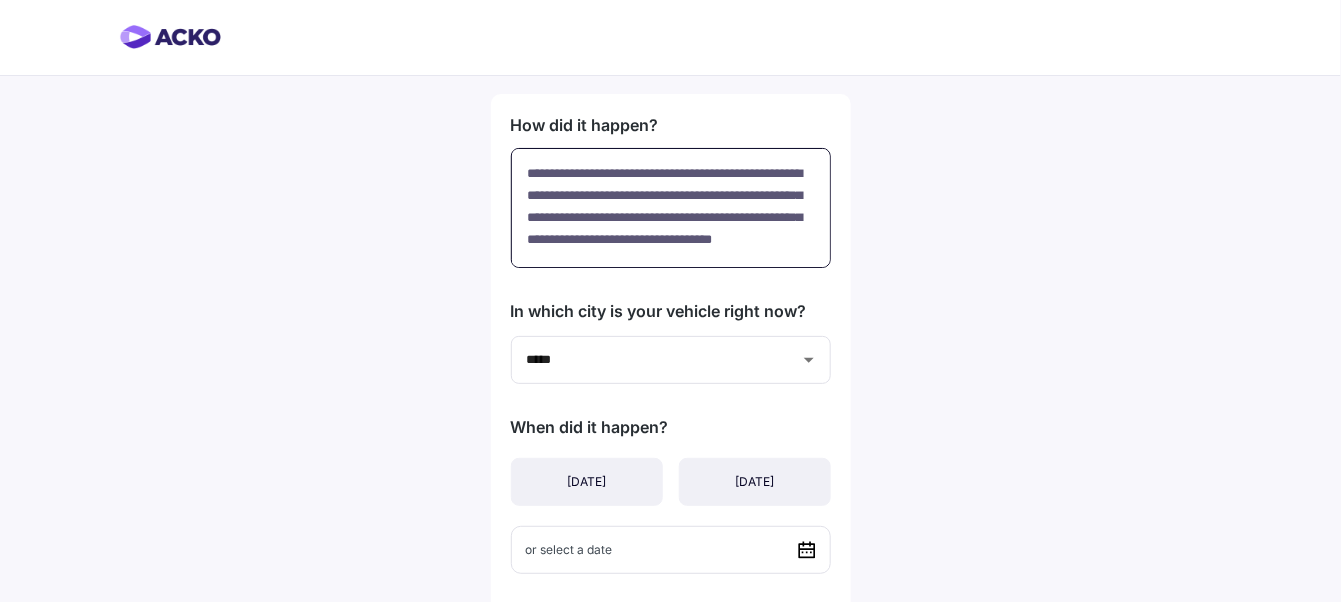 scroll, scrollTop: 0, scrollLeft: 0, axis: both 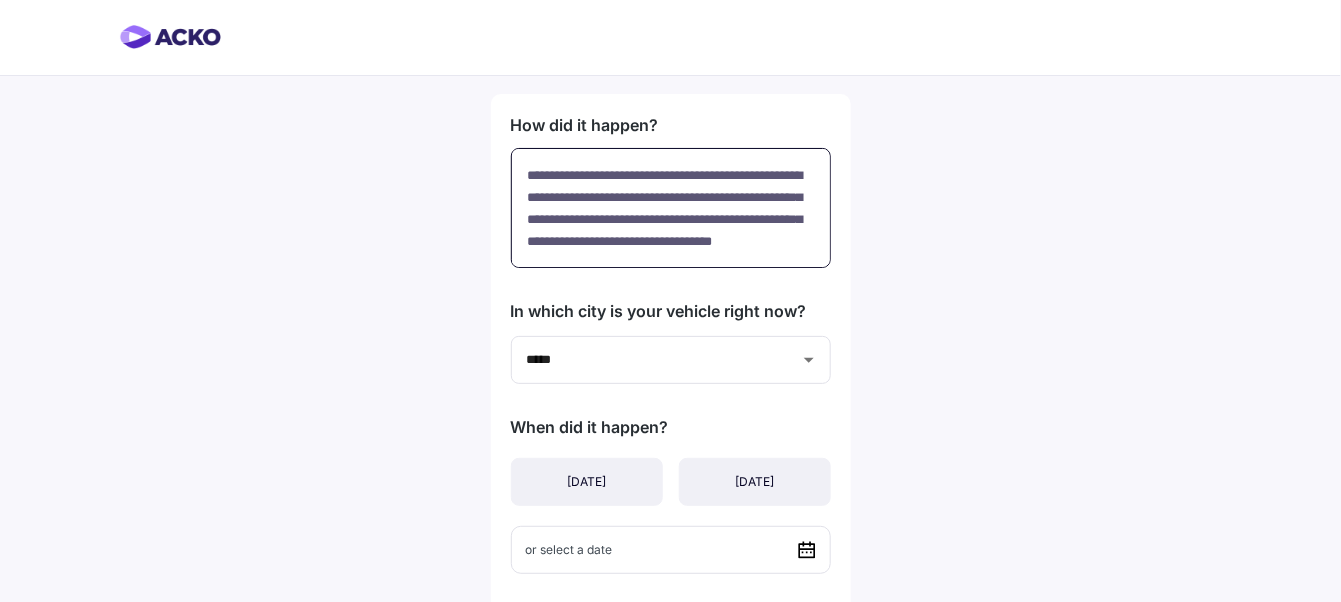 click on "**********" at bounding box center (671, 208) 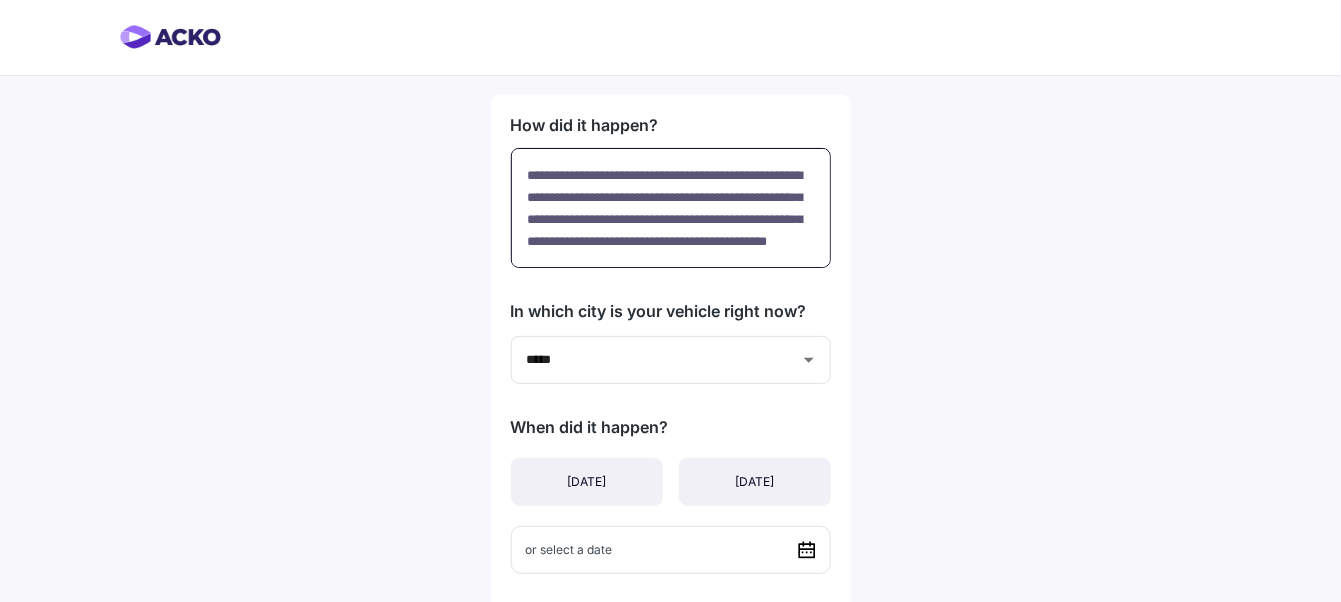 scroll, scrollTop: 66, scrollLeft: 0, axis: vertical 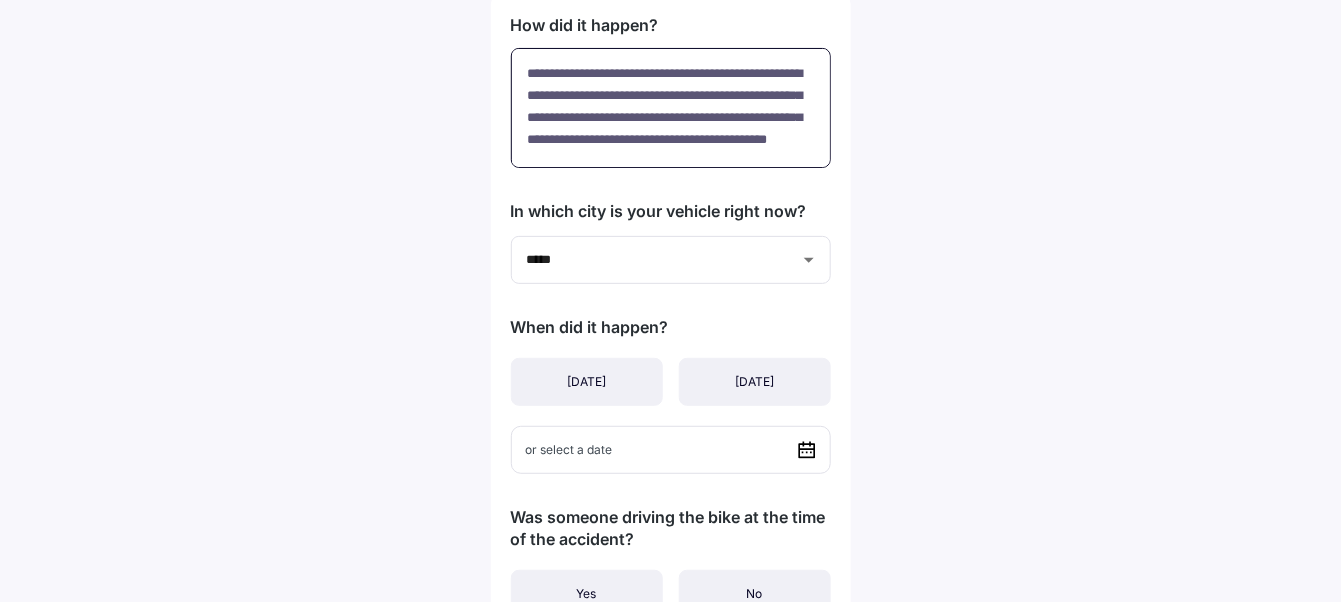 type on "**********" 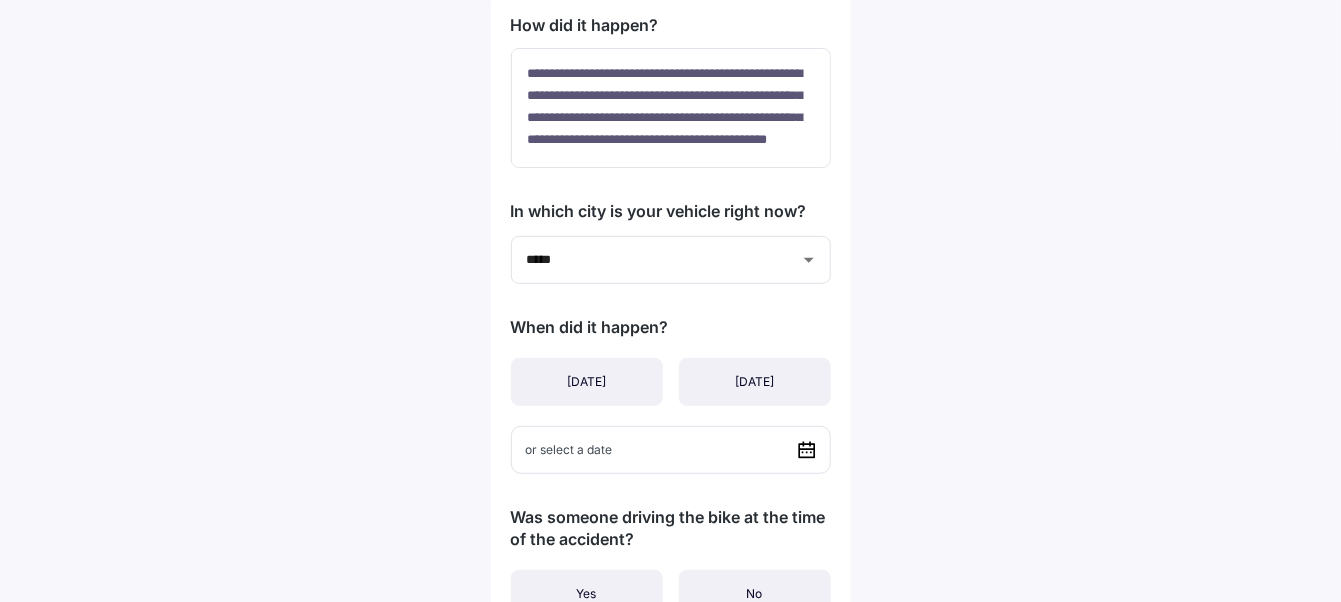 click 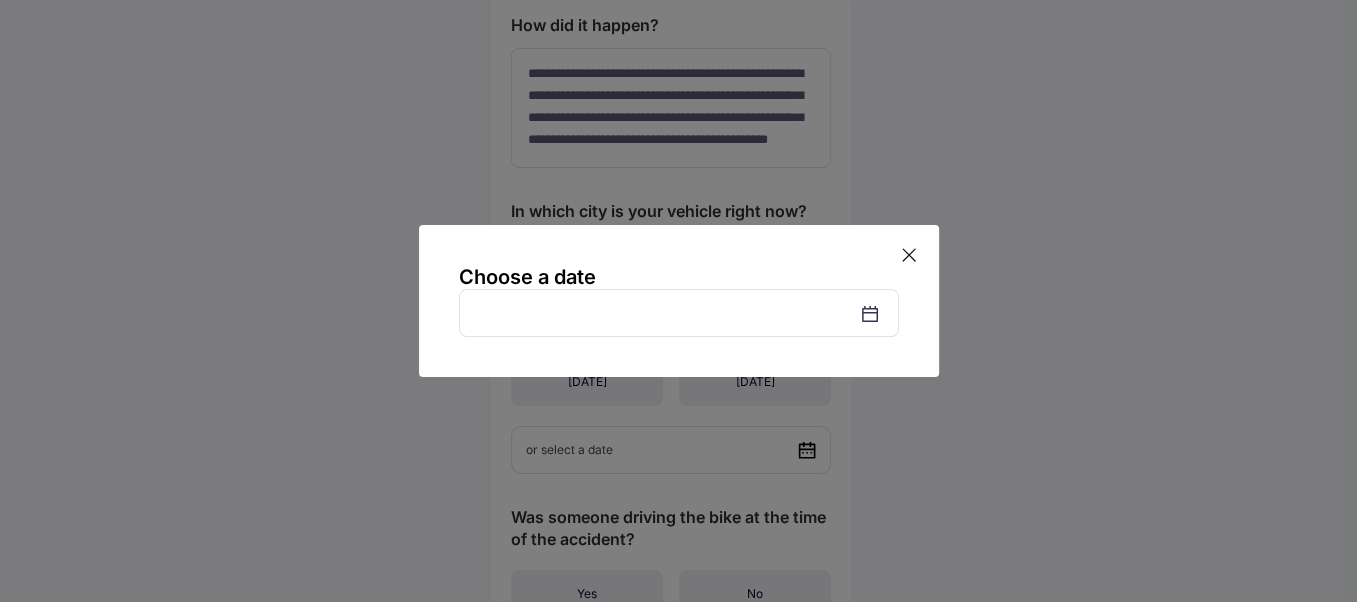 click 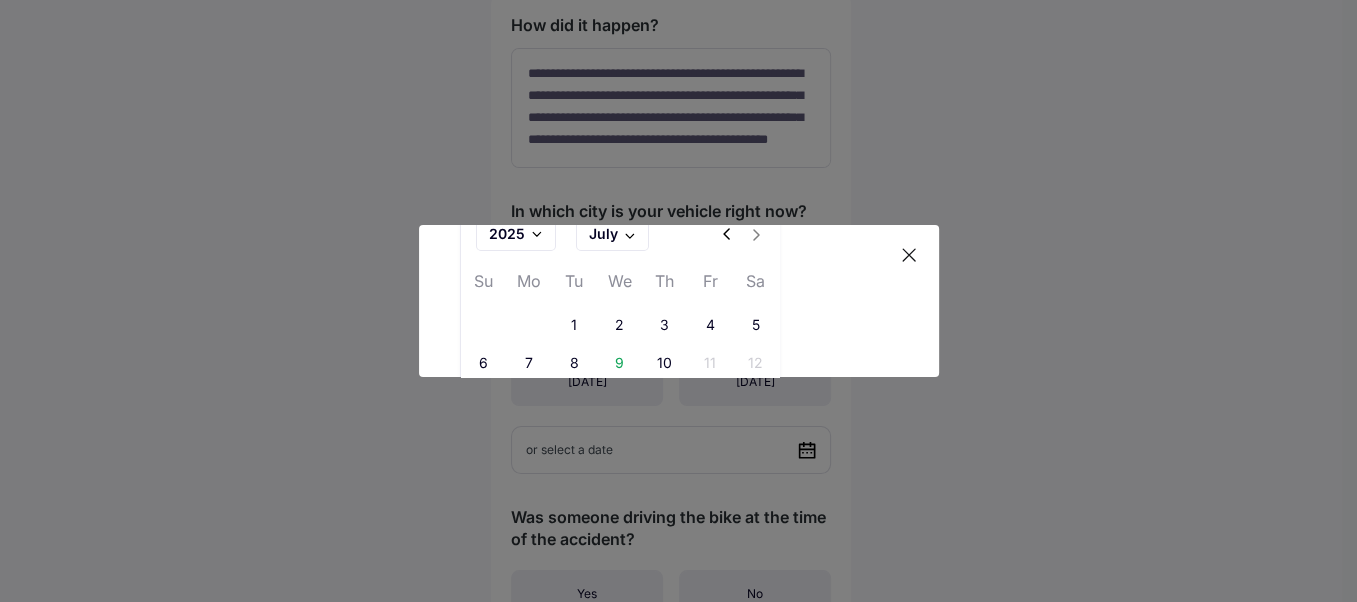 scroll, scrollTop: 200, scrollLeft: 0, axis: vertical 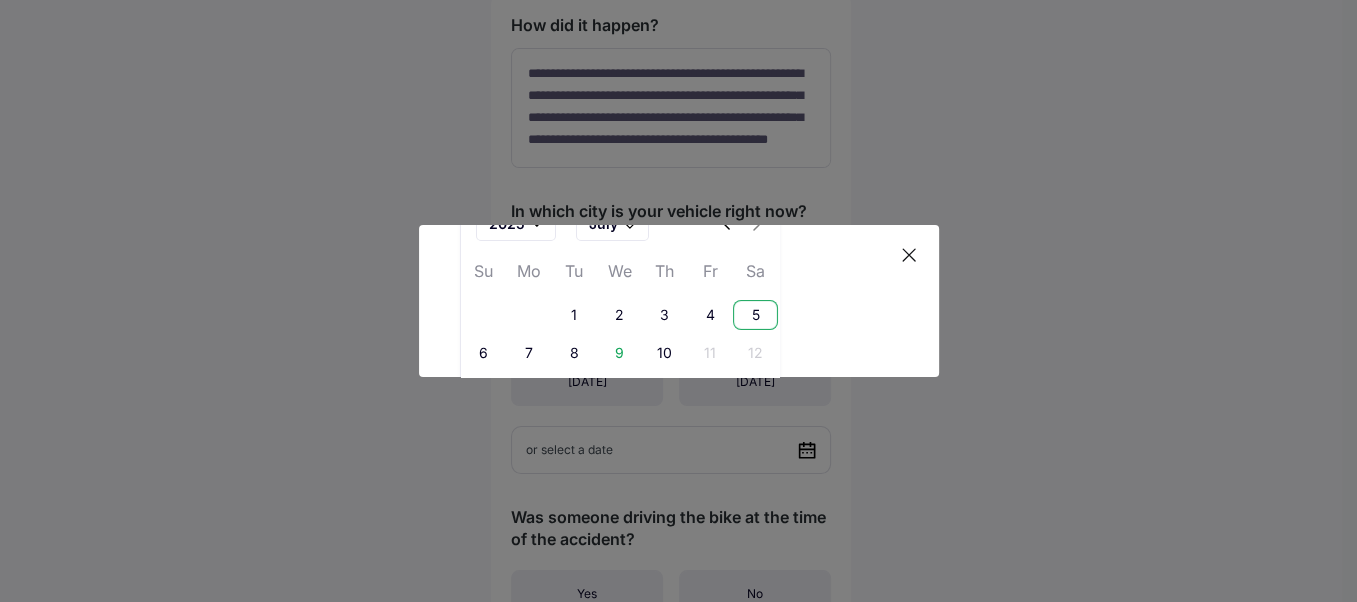 click on "5" at bounding box center (755, 315) 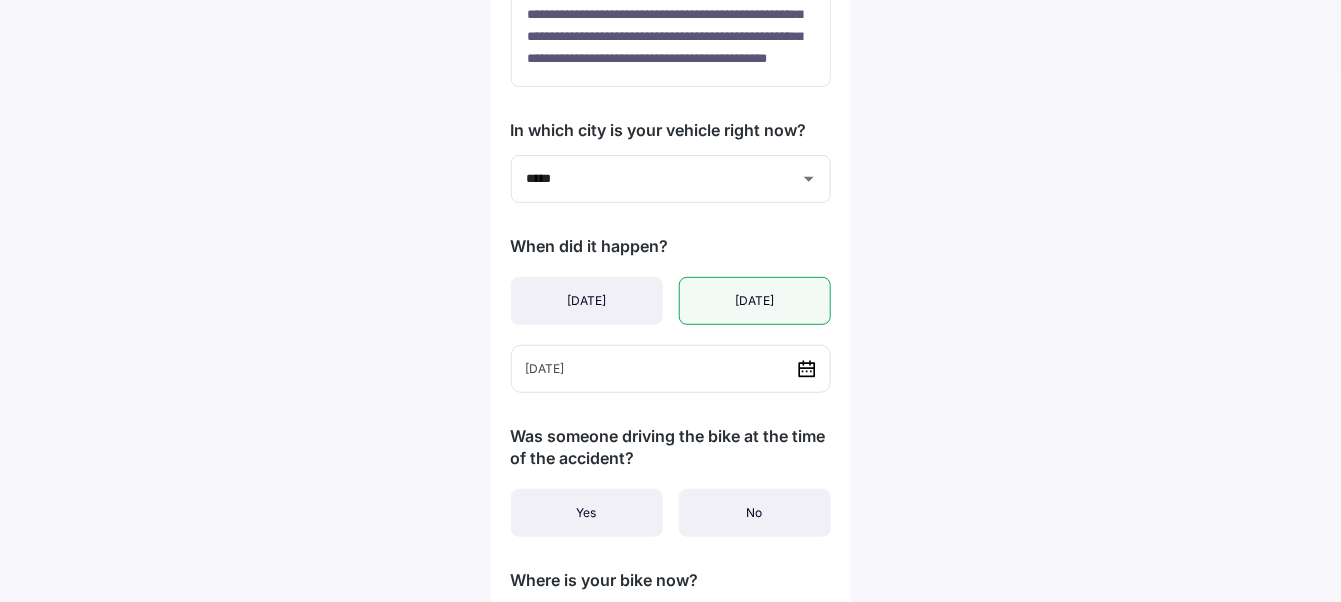 scroll, scrollTop: 300, scrollLeft: 0, axis: vertical 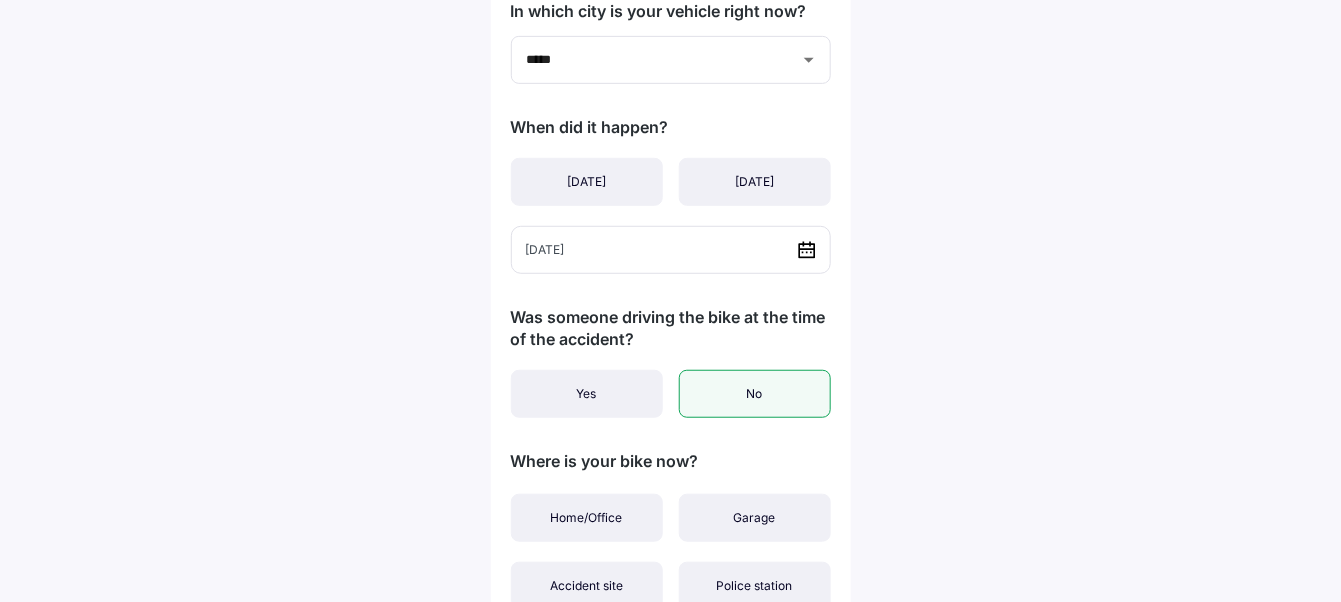 click on "No" at bounding box center (755, 394) 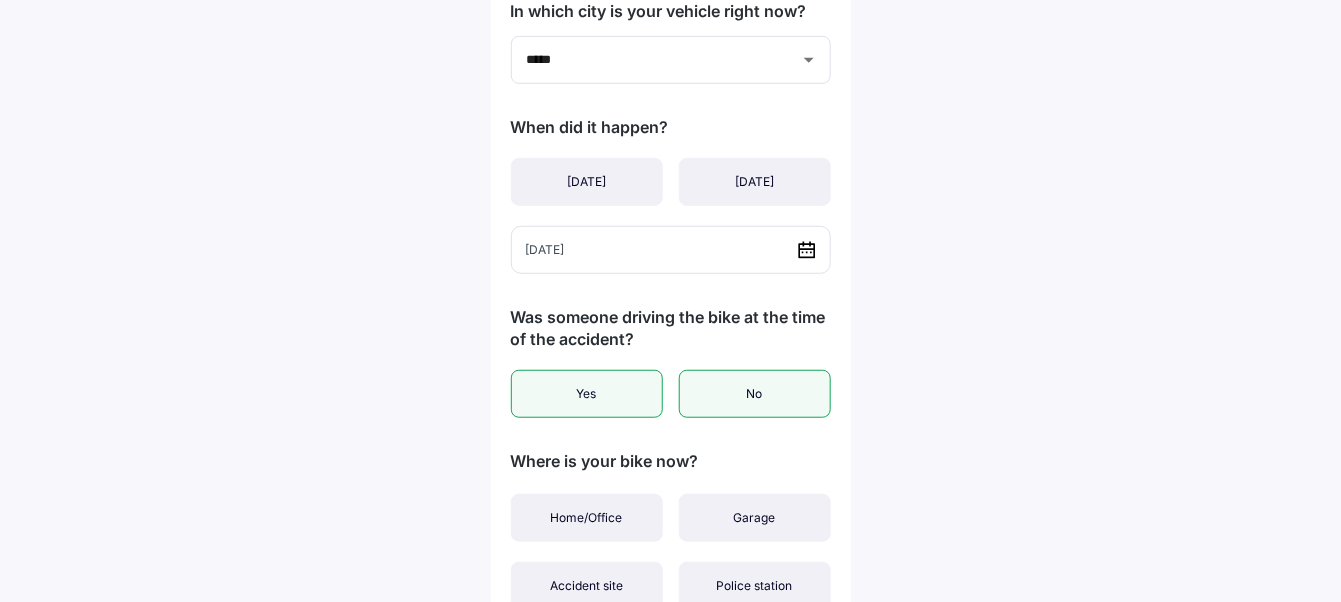 click on "Yes" at bounding box center [587, 394] 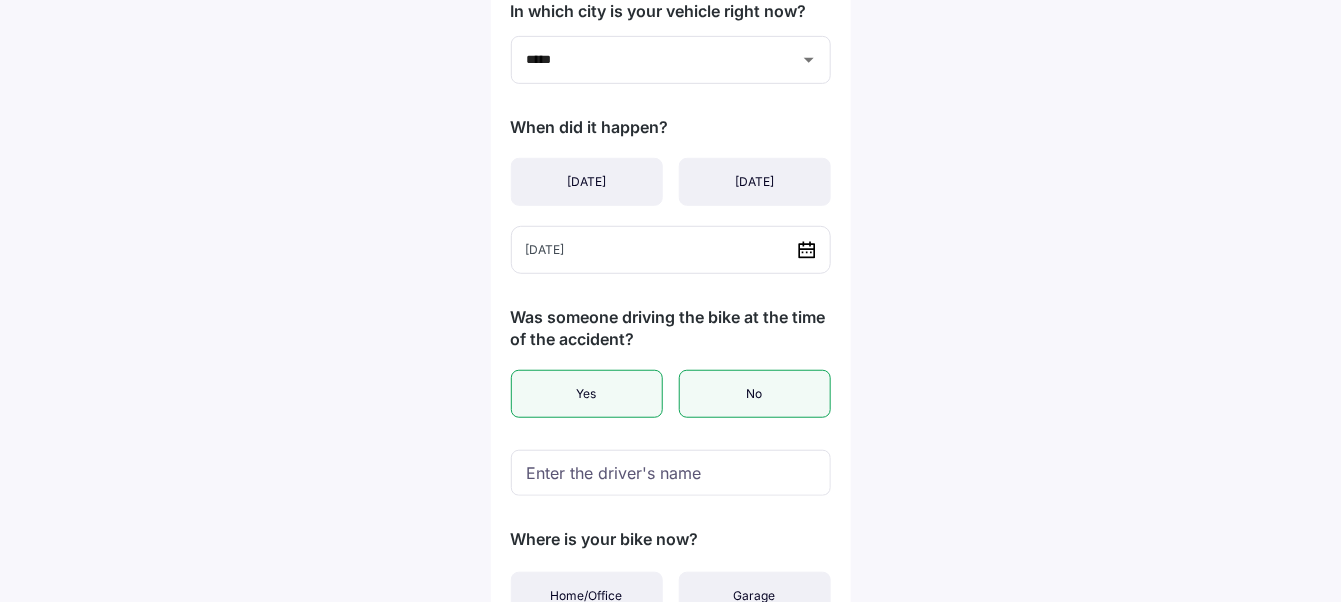click on "No" at bounding box center (755, 394) 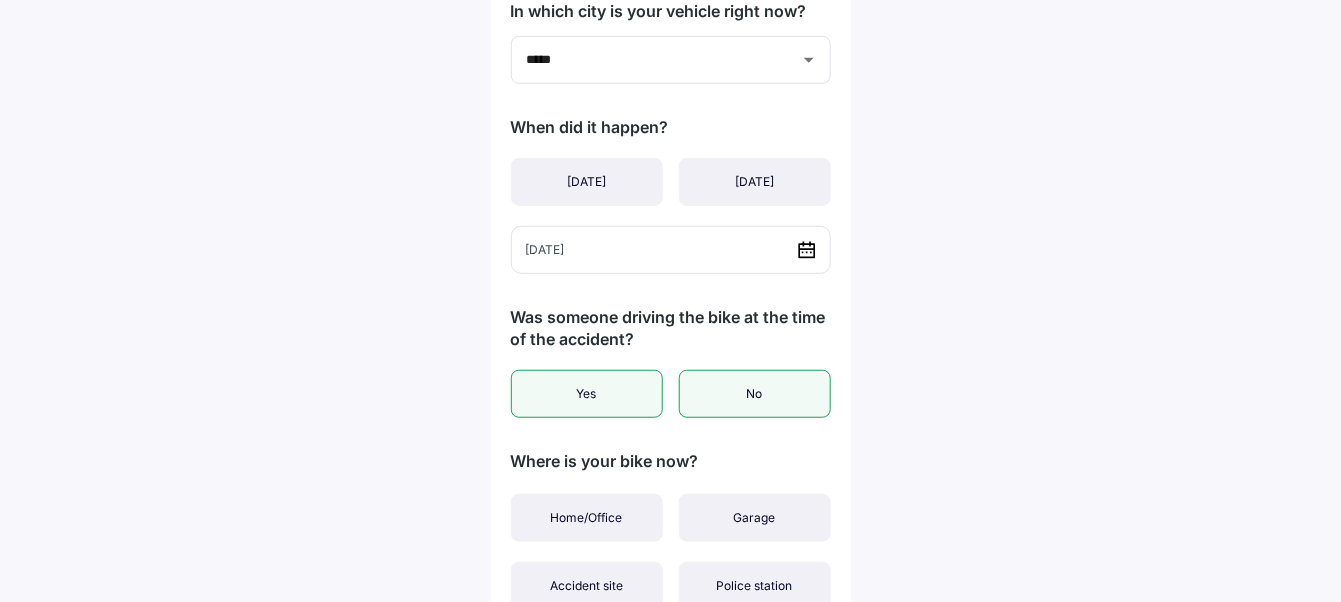 click on "Yes" at bounding box center (587, 394) 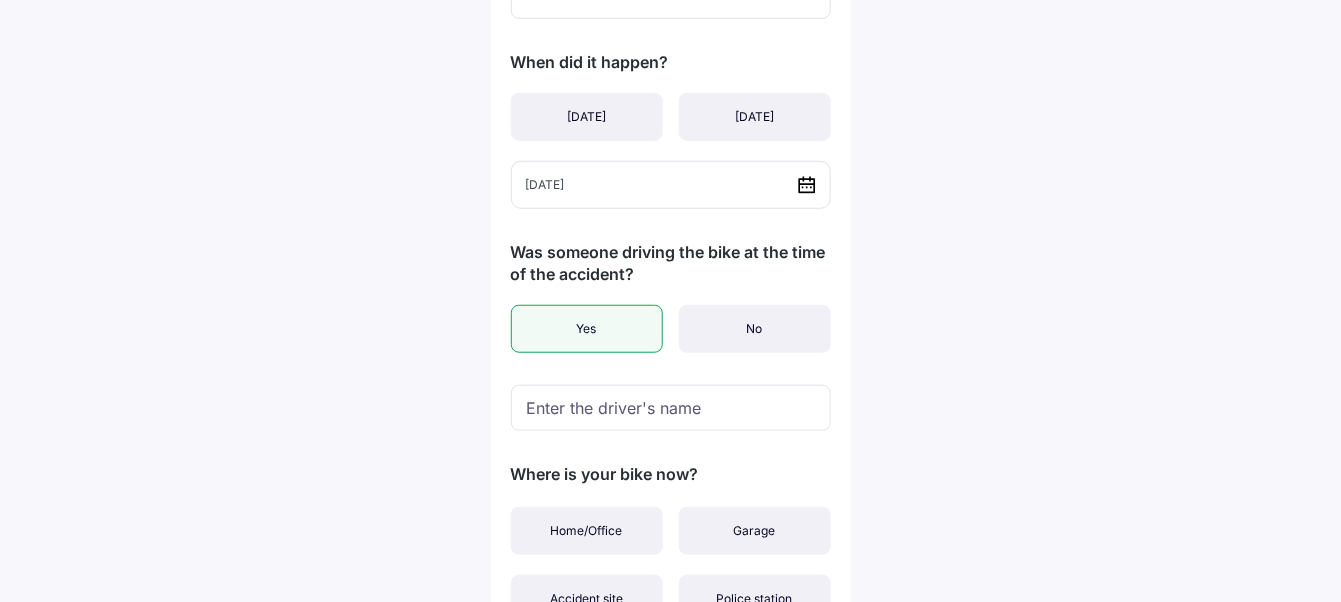 scroll, scrollTop: 400, scrollLeft: 0, axis: vertical 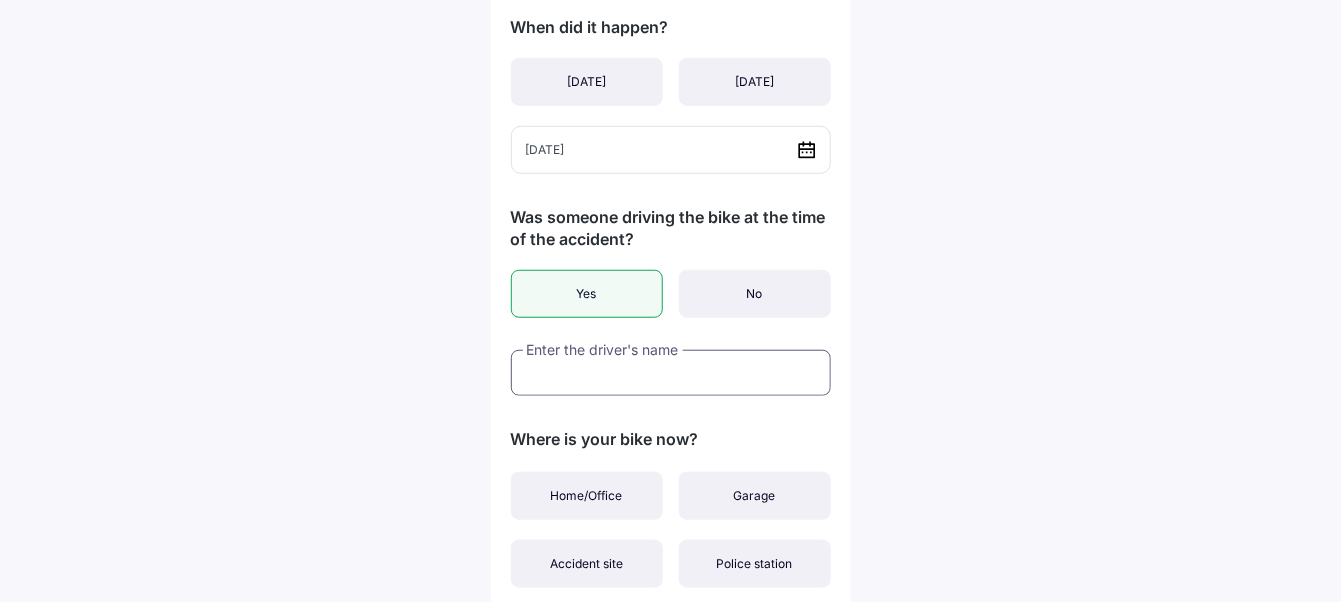 click at bounding box center [671, 373] 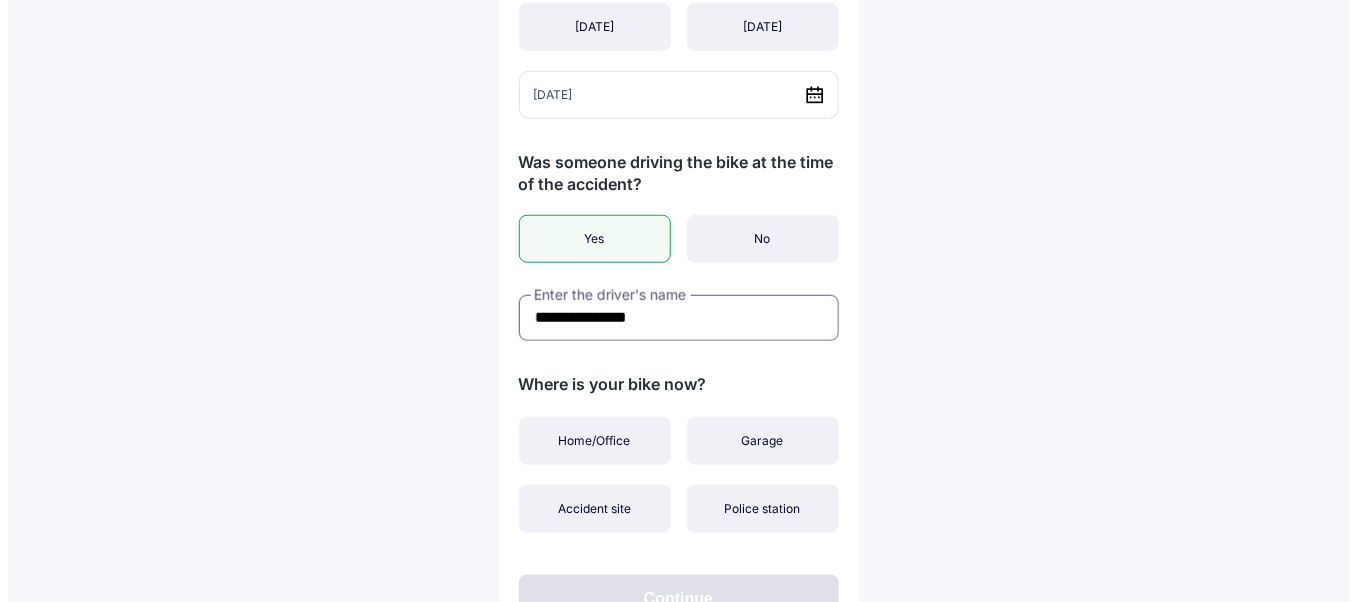 scroll, scrollTop: 500, scrollLeft: 0, axis: vertical 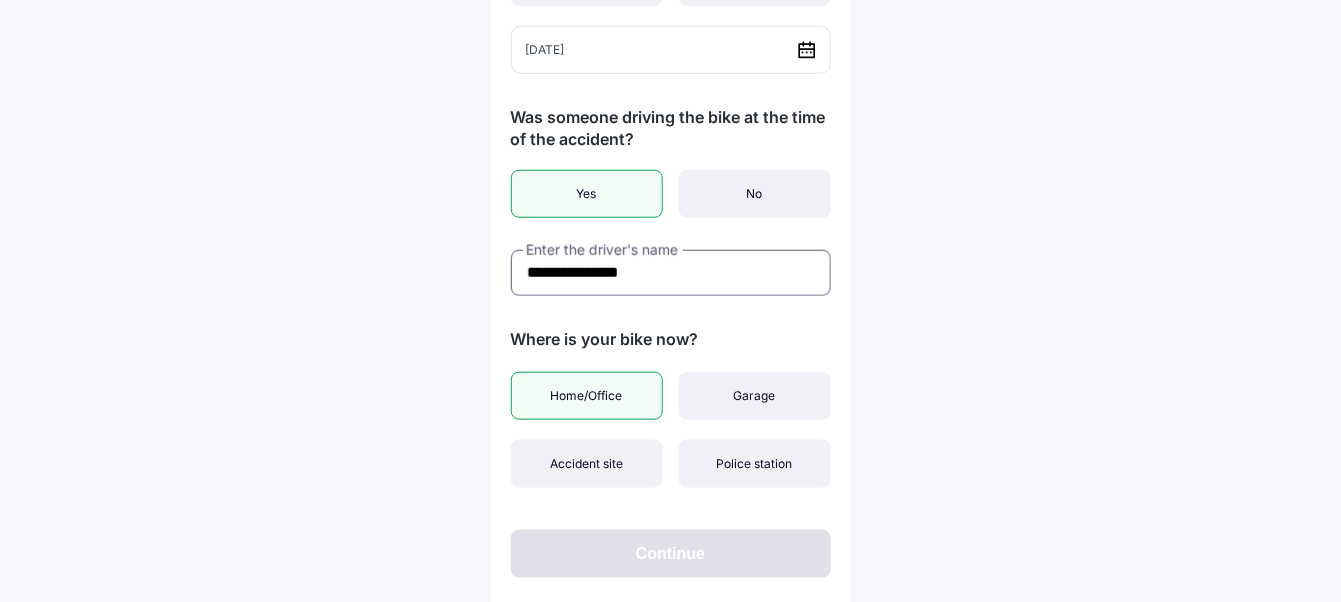type on "**********" 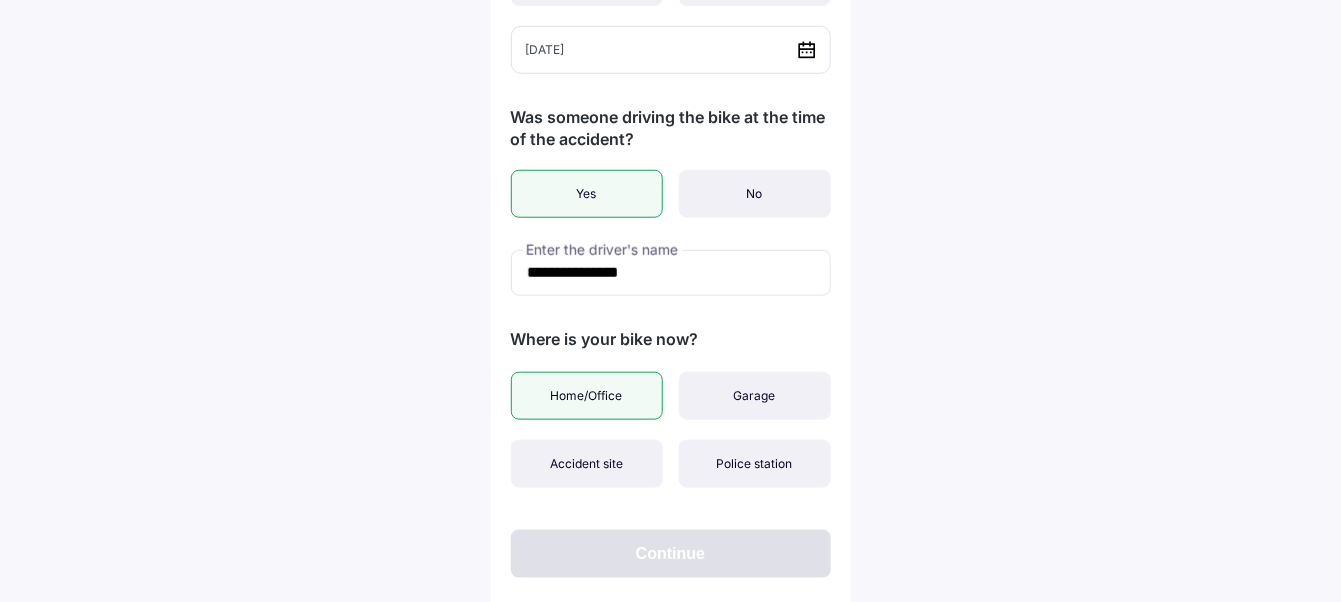 click on "Home/Office" at bounding box center [587, 396] 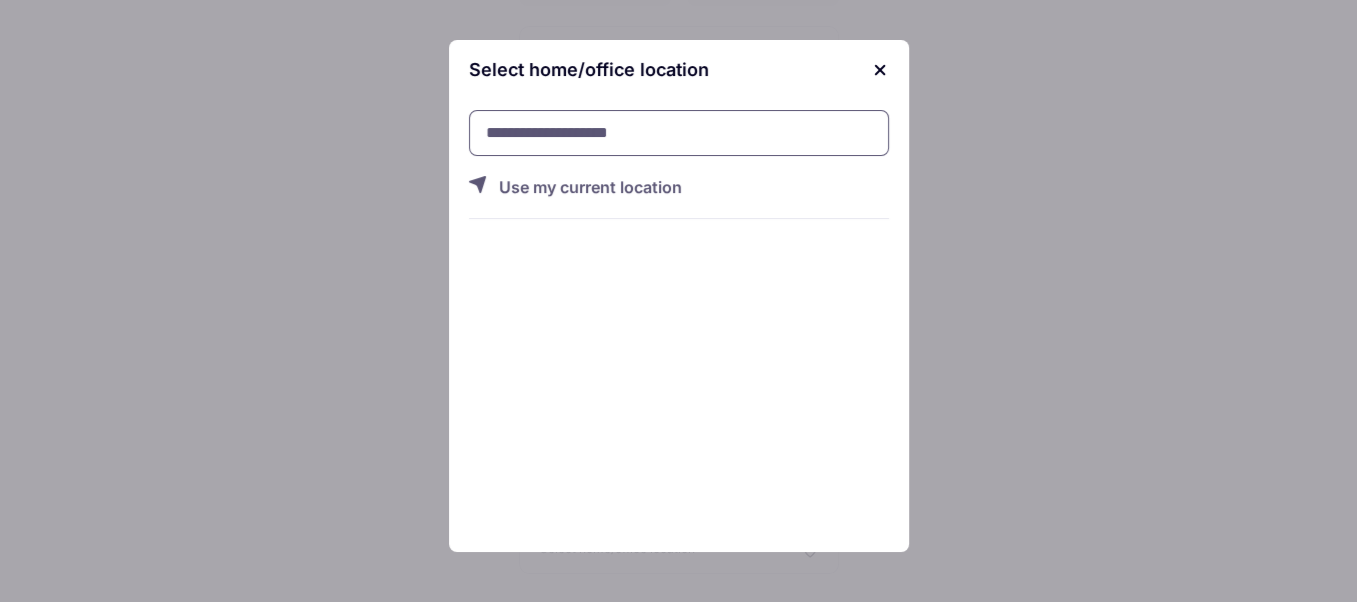 click at bounding box center (679, 133) 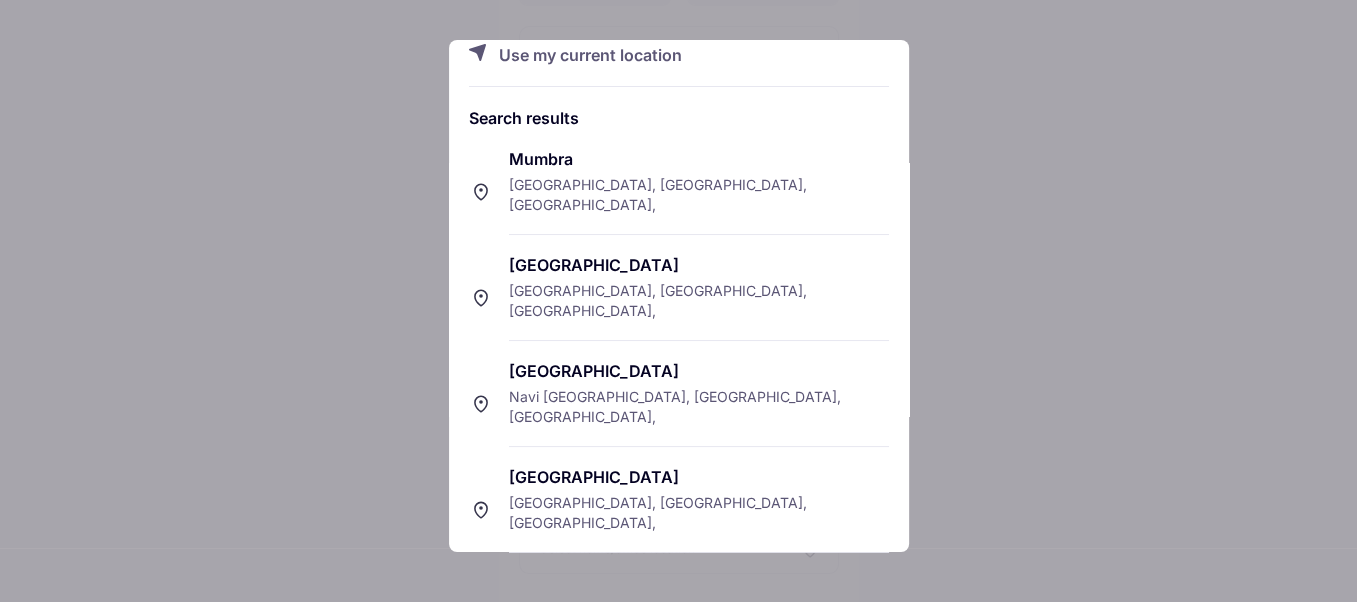 click on "[GEOGRAPHIC_DATA]" at bounding box center [699, 371] 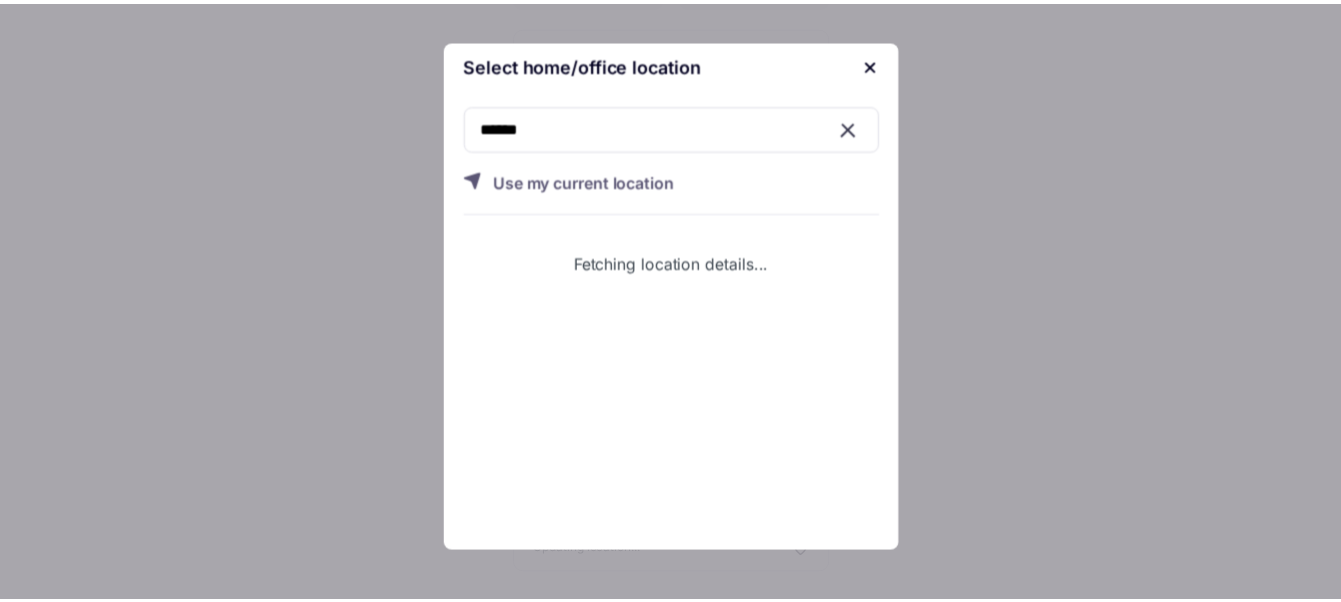 scroll, scrollTop: 5, scrollLeft: 0, axis: vertical 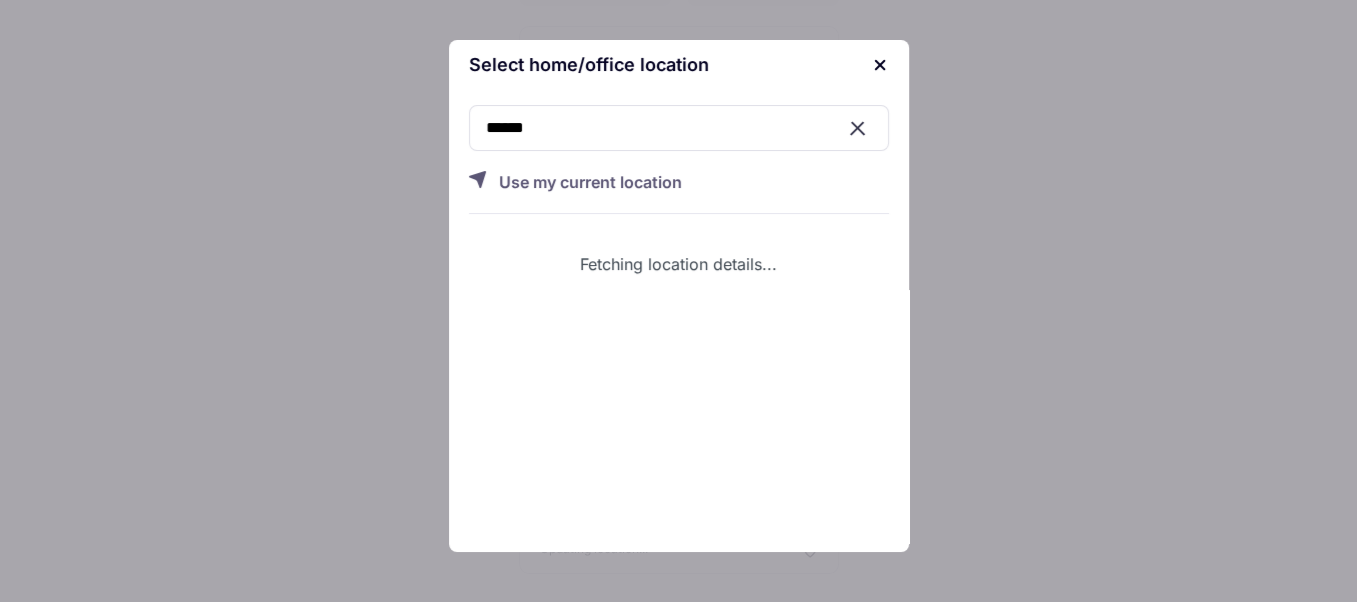 type 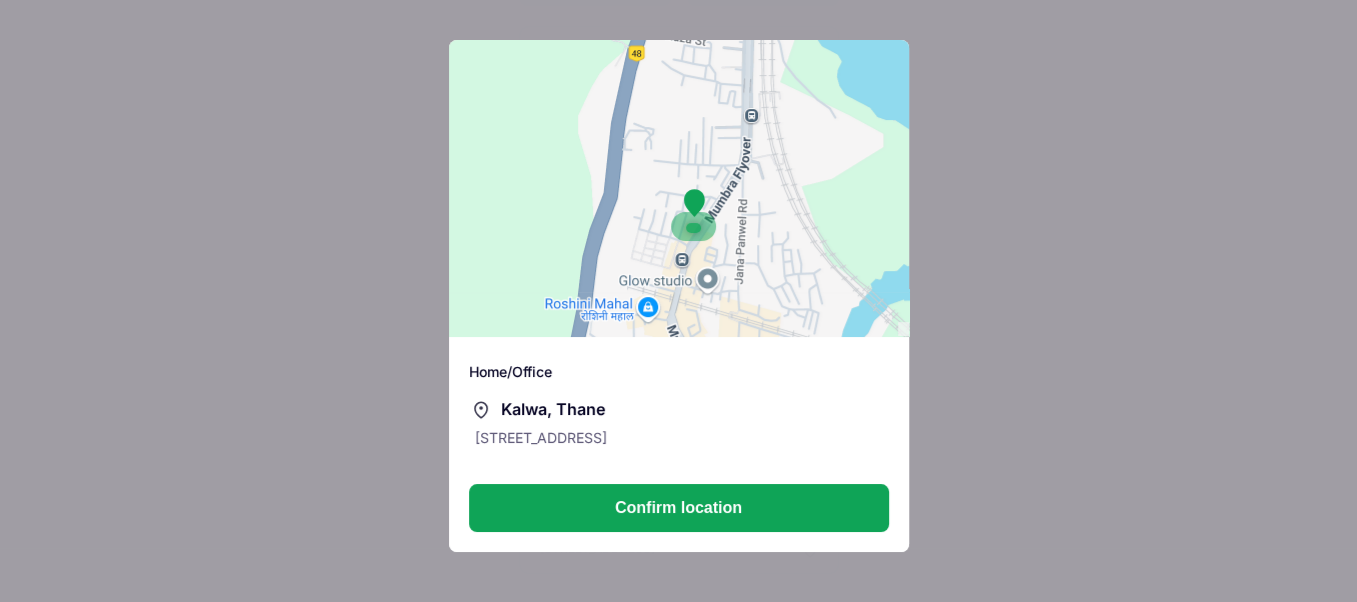 drag, startPoint x: 802, startPoint y: 215, endPoint x: 744, endPoint y: 142, distance: 93.23626 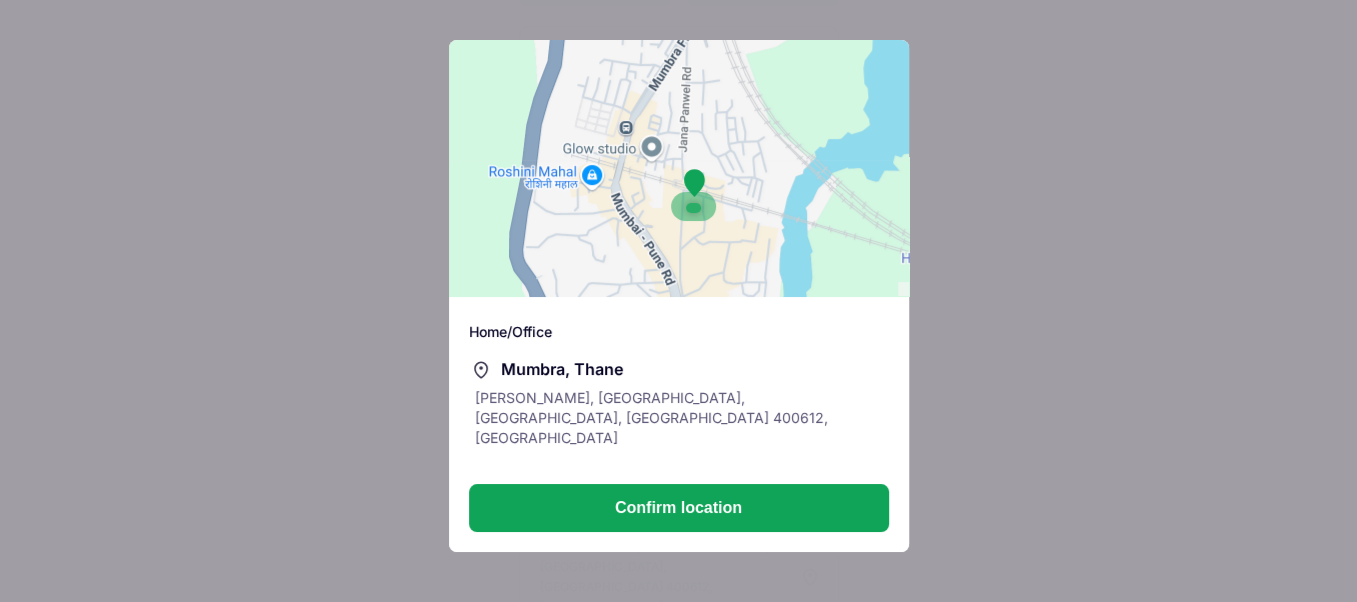 drag, startPoint x: 728, startPoint y: 245, endPoint x: 671, endPoint y: 117, distance: 140.11781 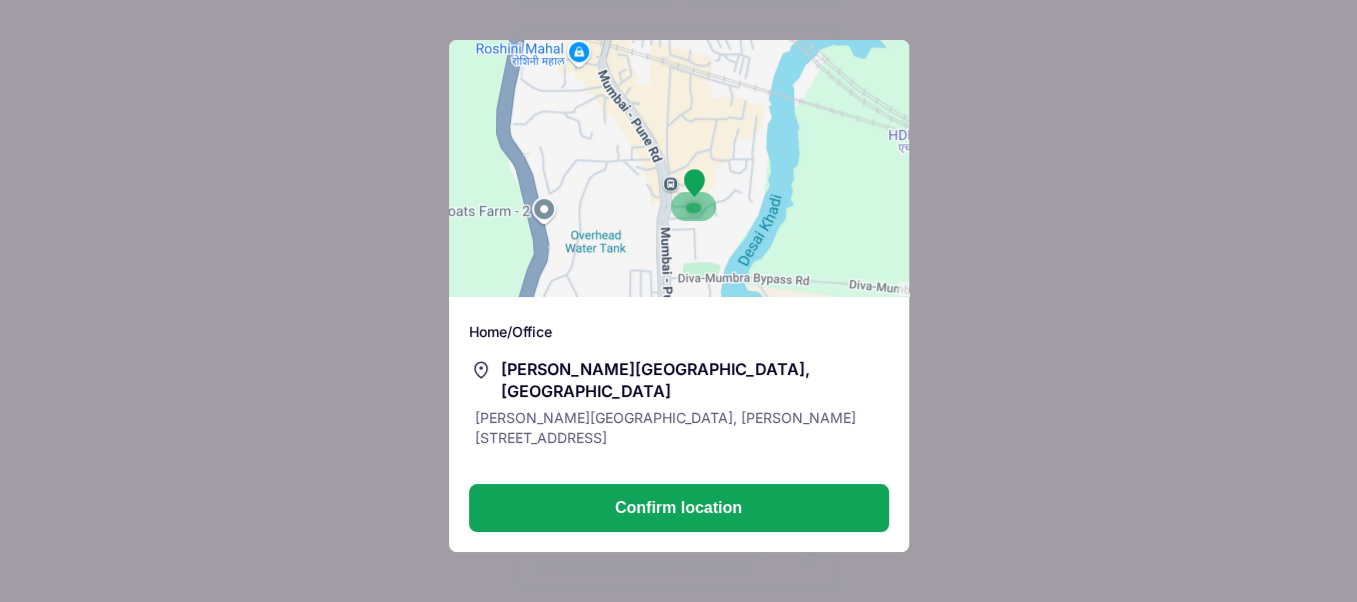 drag, startPoint x: 771, startPoint y: 245, endPoint x: 764, endPoint y: 130, distance: 115.212845 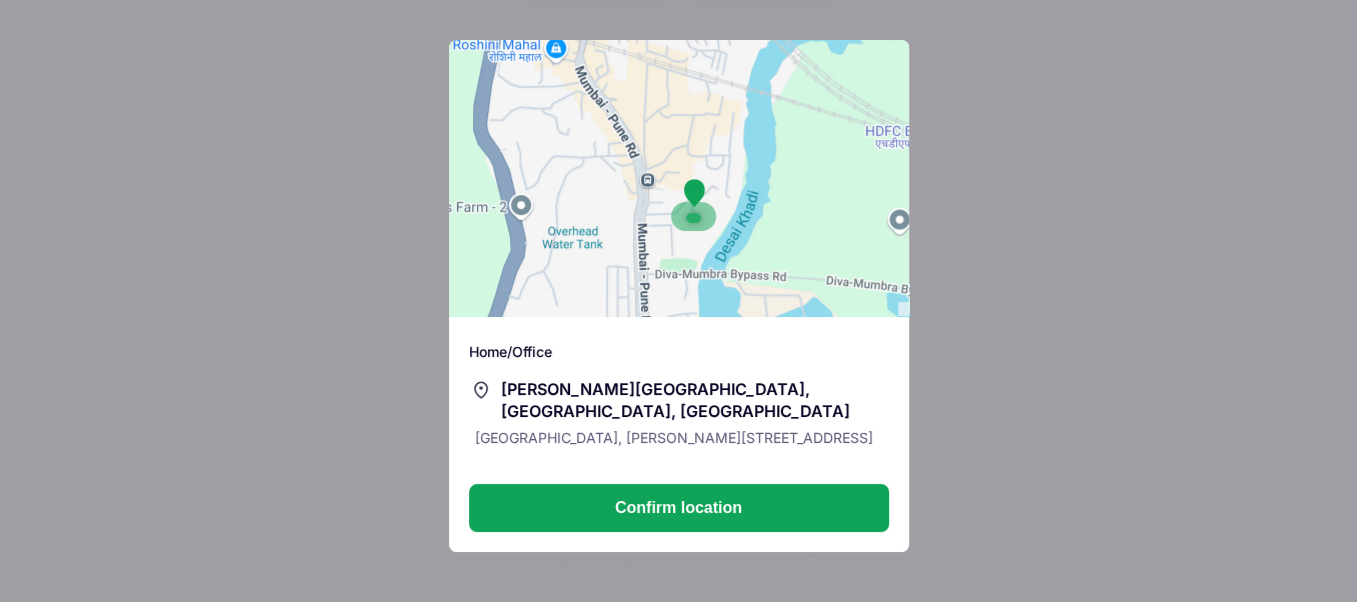 drag, startPoint x: 755, startPoint y: 252, endPoint x: 737, endPoint y: 228, distance: 30 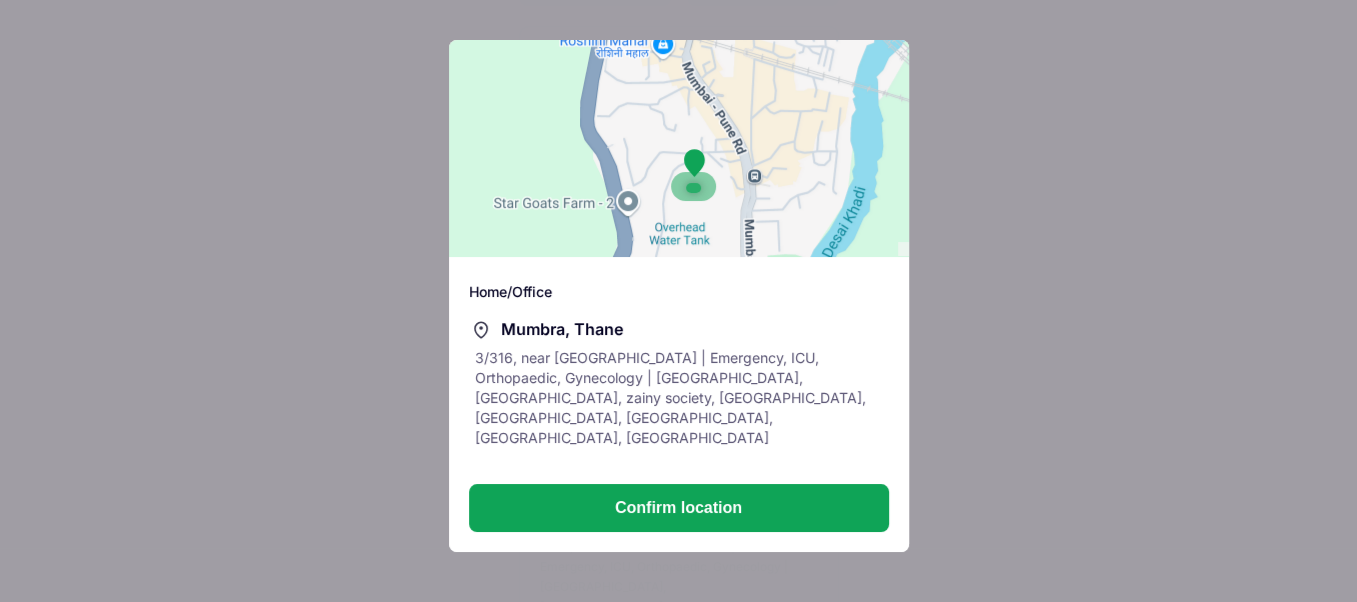 drag, startPoint x: 695, startPoint y: 243, endPoint x: 804, endPoint y: 271, distance: 112.53888 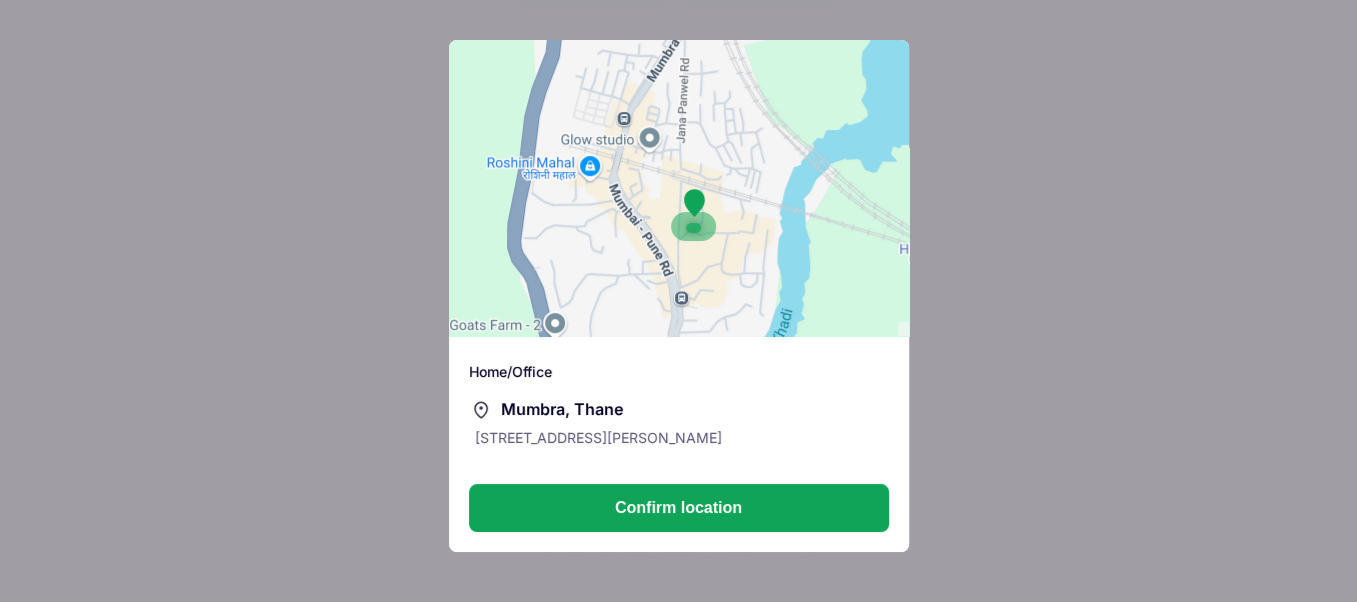 drag, startPoint x: 806, startPoint y: 186, endPoint x: 713, endPoint y: 293, distance: 141.76741 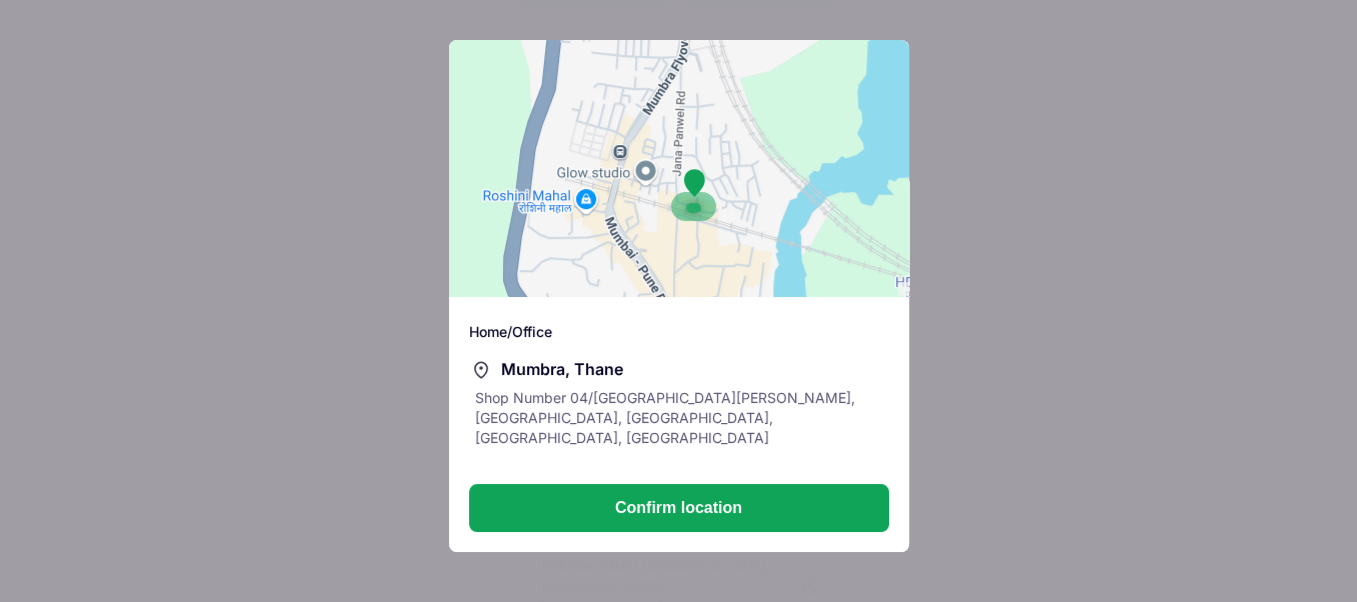 drag, startPoint x: 795, startPoint y: 201, endPoint x: 792, endPoint y: 260, distance: 59.07622 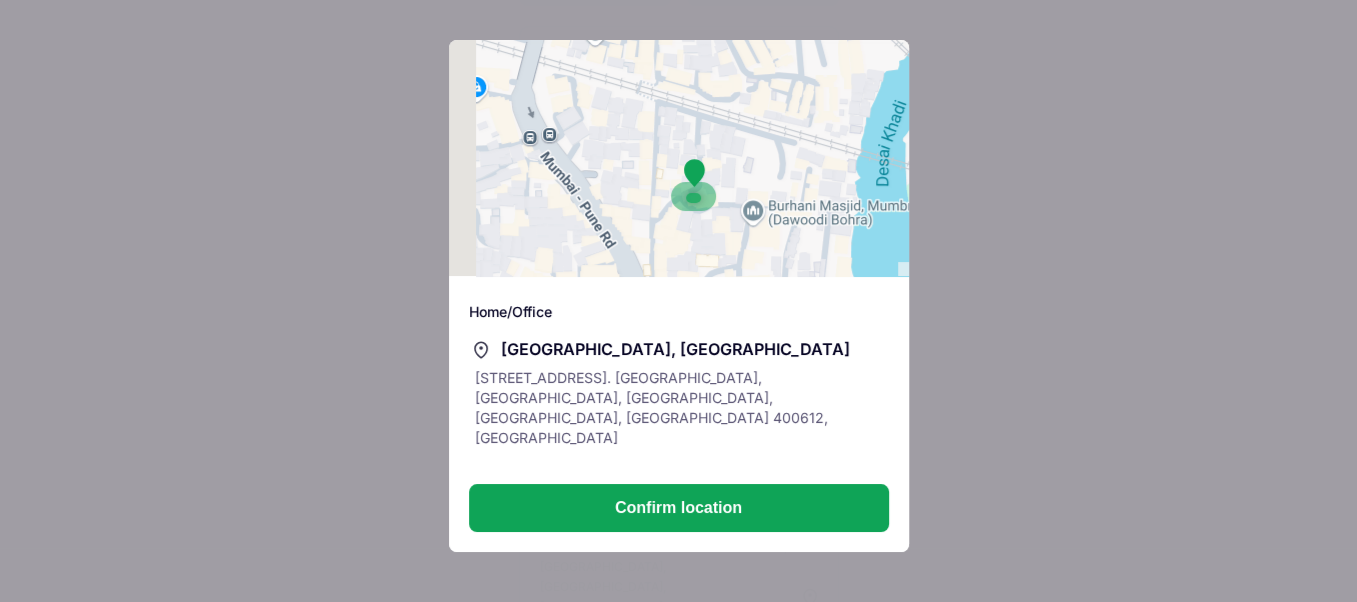 drag, startPoint x: 788, startPoint y: 236, endPoint x: 844, endPoint y: 146, distance: 106 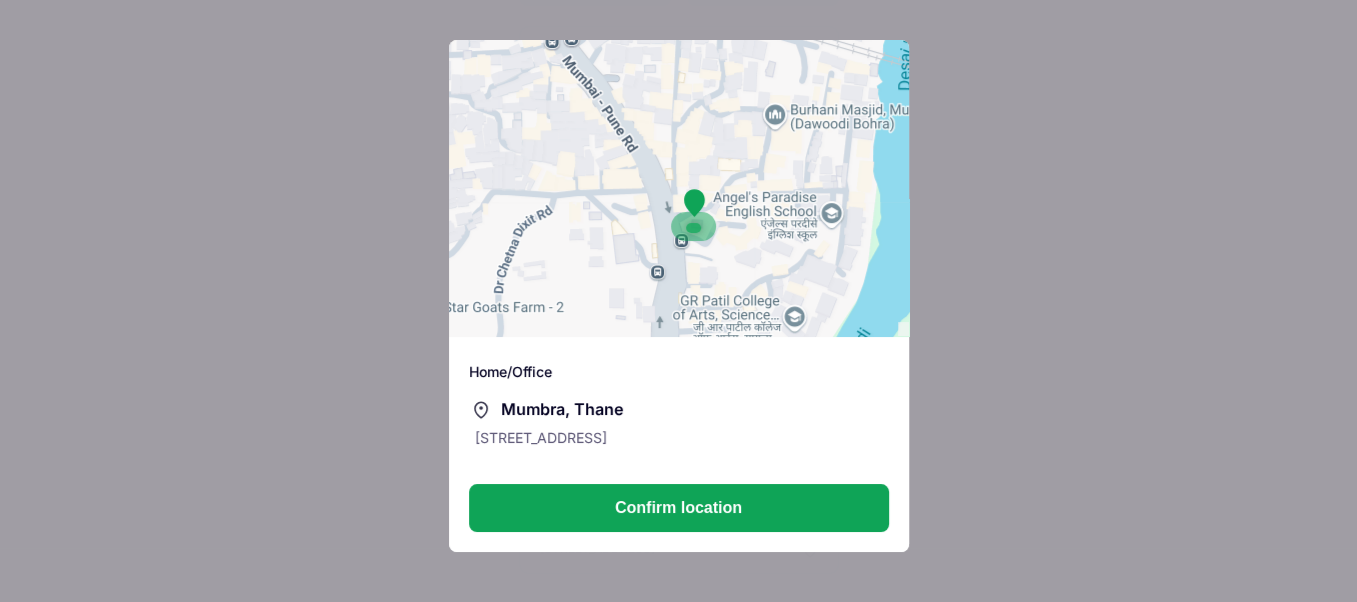 drag, startPoint x: 791, startPoint y: 273, endPoint x: 816, endPoint y: 134, distance: 141.2303 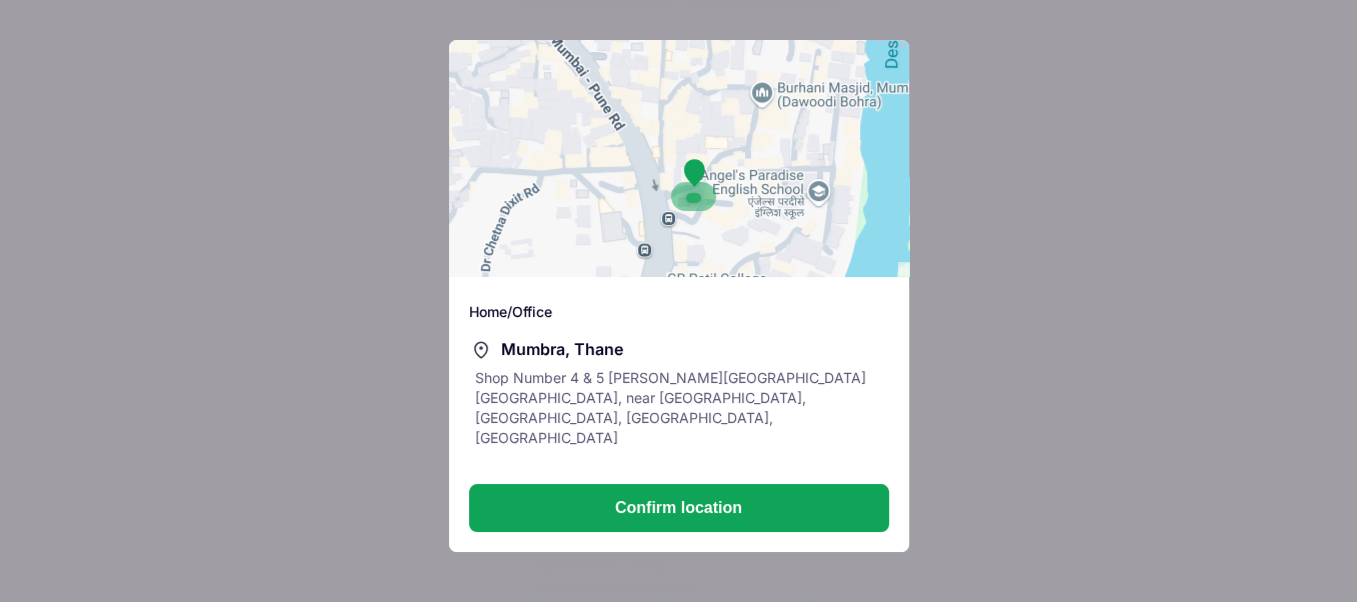 drag, startPoint x: 811, startPoint y: 232, endPoint x: 798, endPoint y: 237, distance: 13.928389 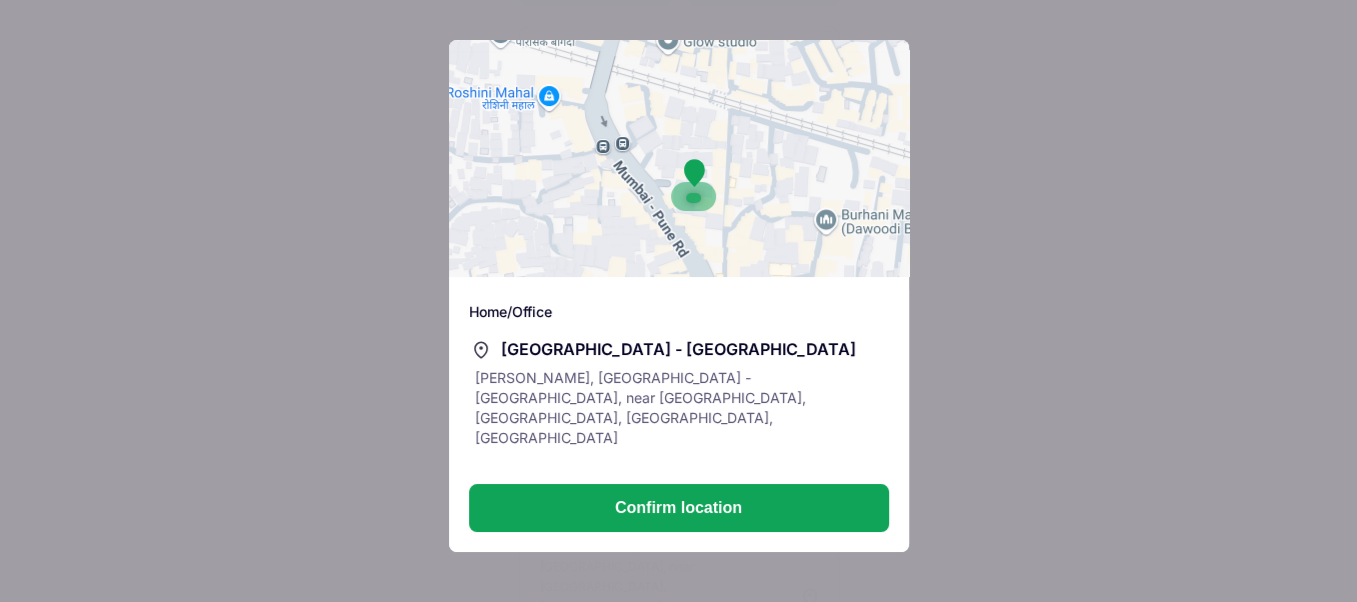 drag, startPoint x: 769, startPoint y: 157, endPoint x: 834, endPoint y: 292, distance: 149.83324 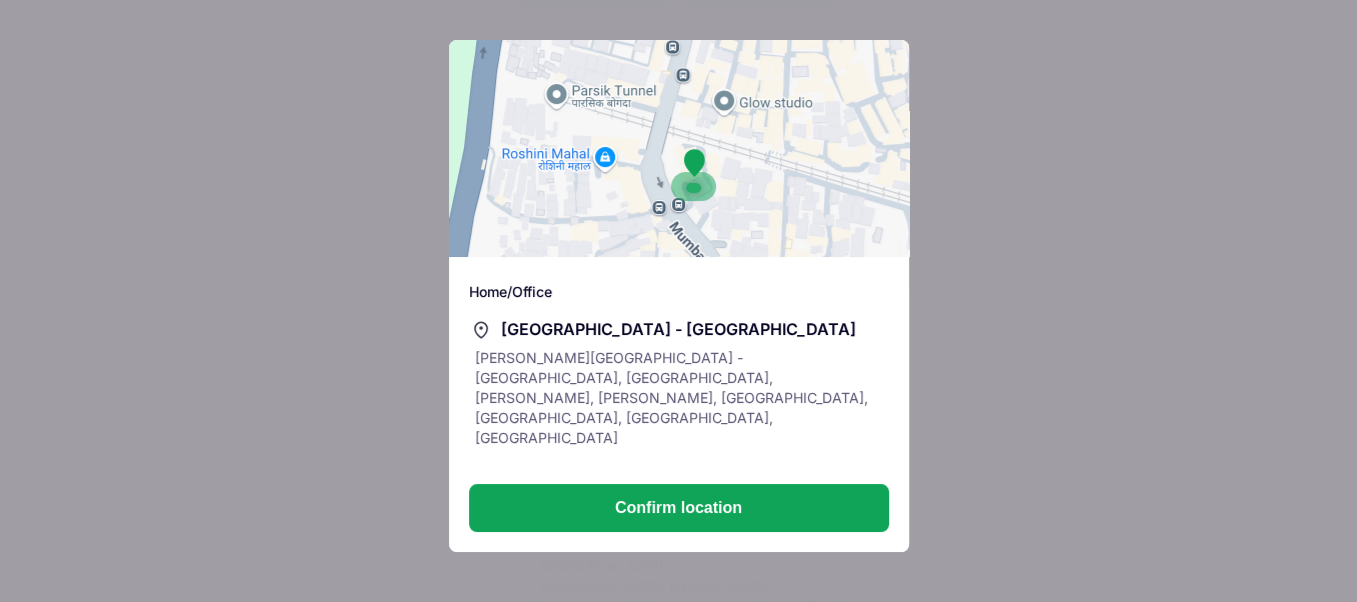 drag, startPoint x: 784, startPoint y: 200, endPoint x: 843, endPoint y: 273, distance: 93.8616 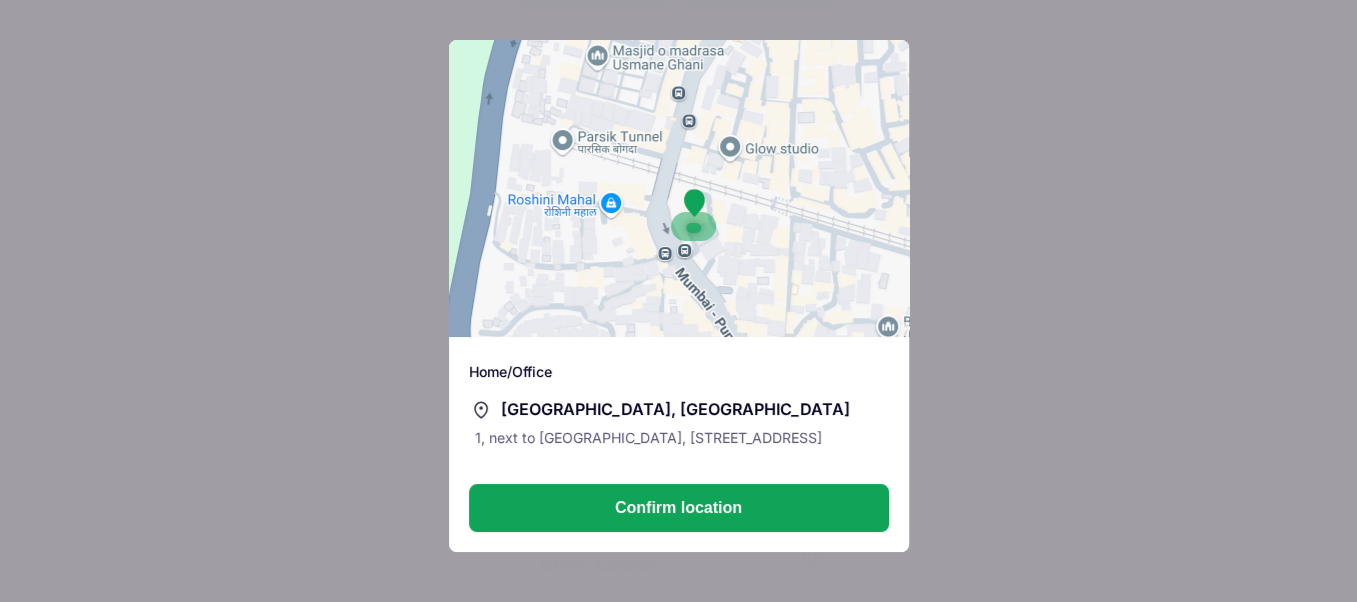click on "To navigate, press the arrow keys." at bounding box center (679, 188) 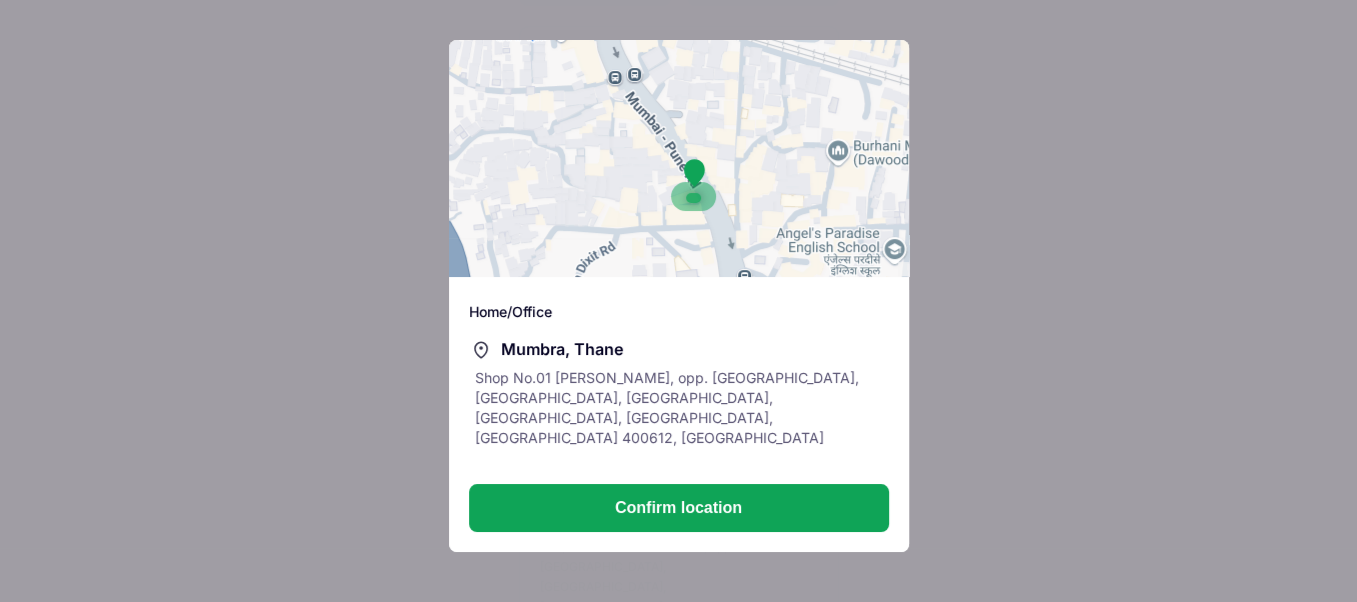 drag, startPoint x: 781, startPoint y: 252, endPoint x: 740, endPoint y: 163, distance: 97.98979 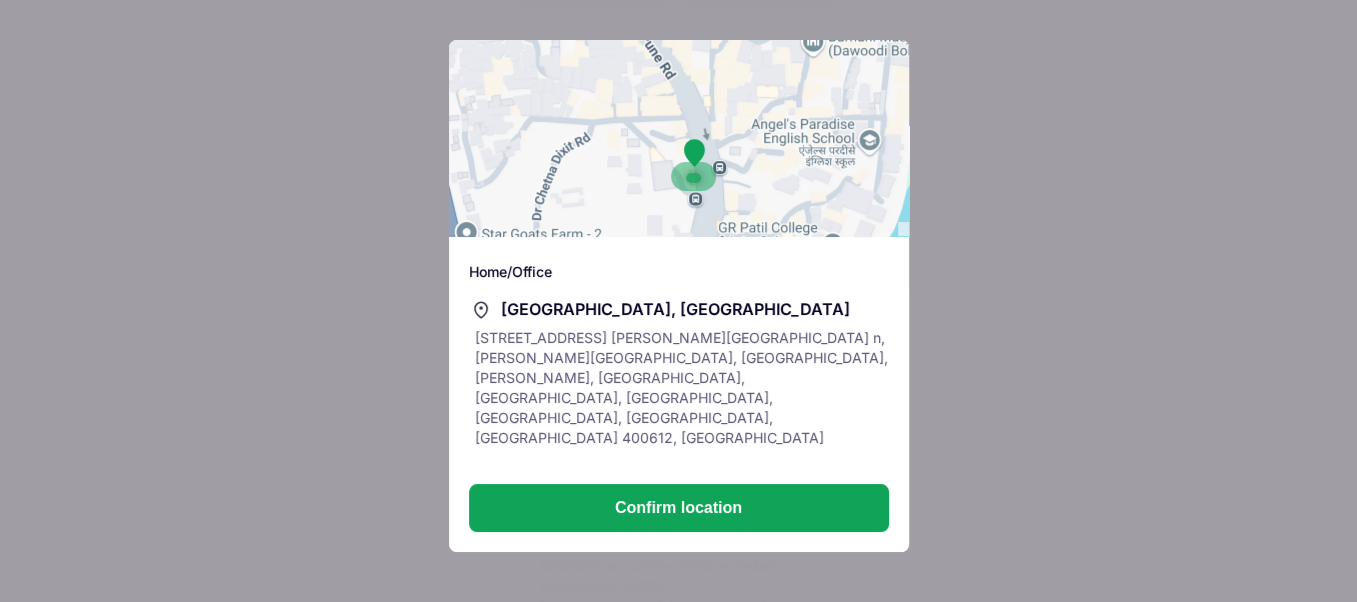 drag, startPoint x: 784, startPoint y: 230, endPoint x: 769, endPoint y: 178, distance: 54.120235 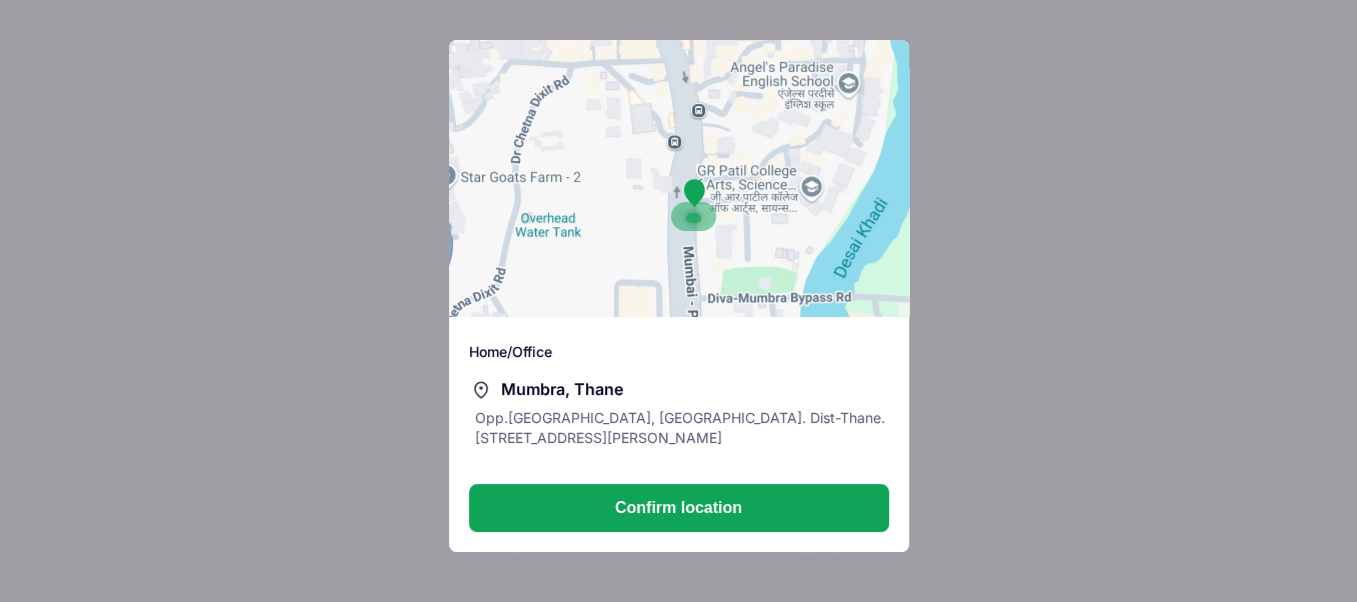 drag, startPoint x: 786, startPoint y: 247, endPoint x: 772, endPoint y: 163, distance: 85.158676 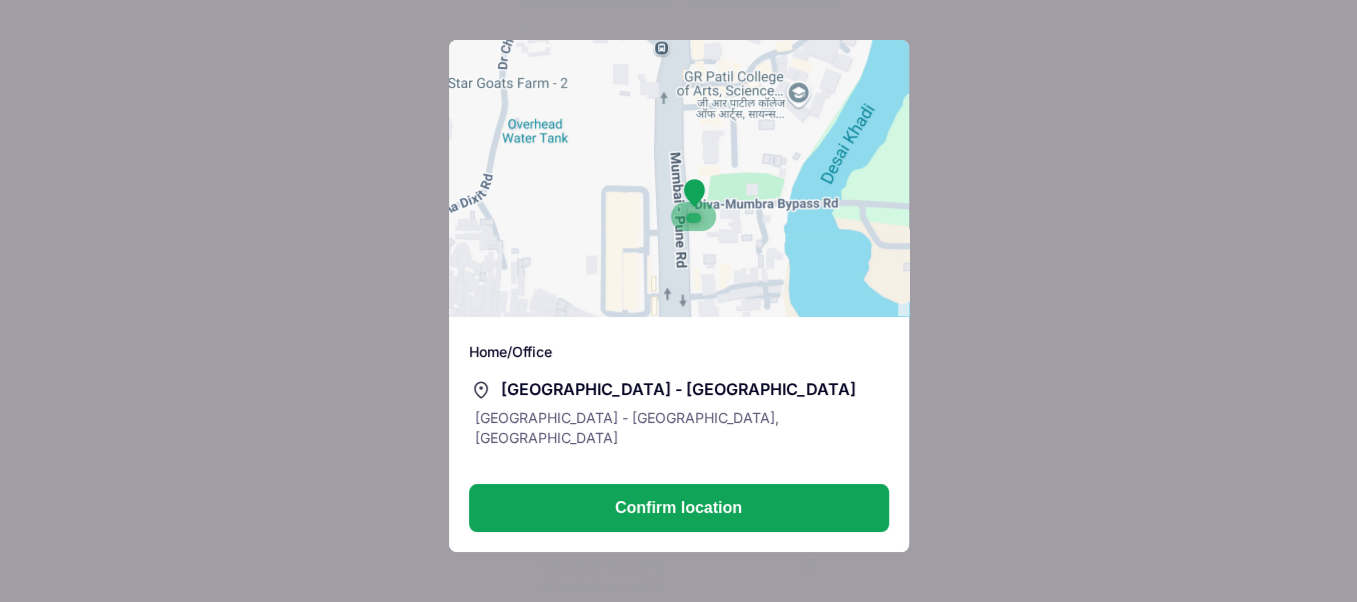 drag, startPoint x: 773, startPoint y: 268, endPoint x: 755, endPoint y: 152, distance: 117.388245 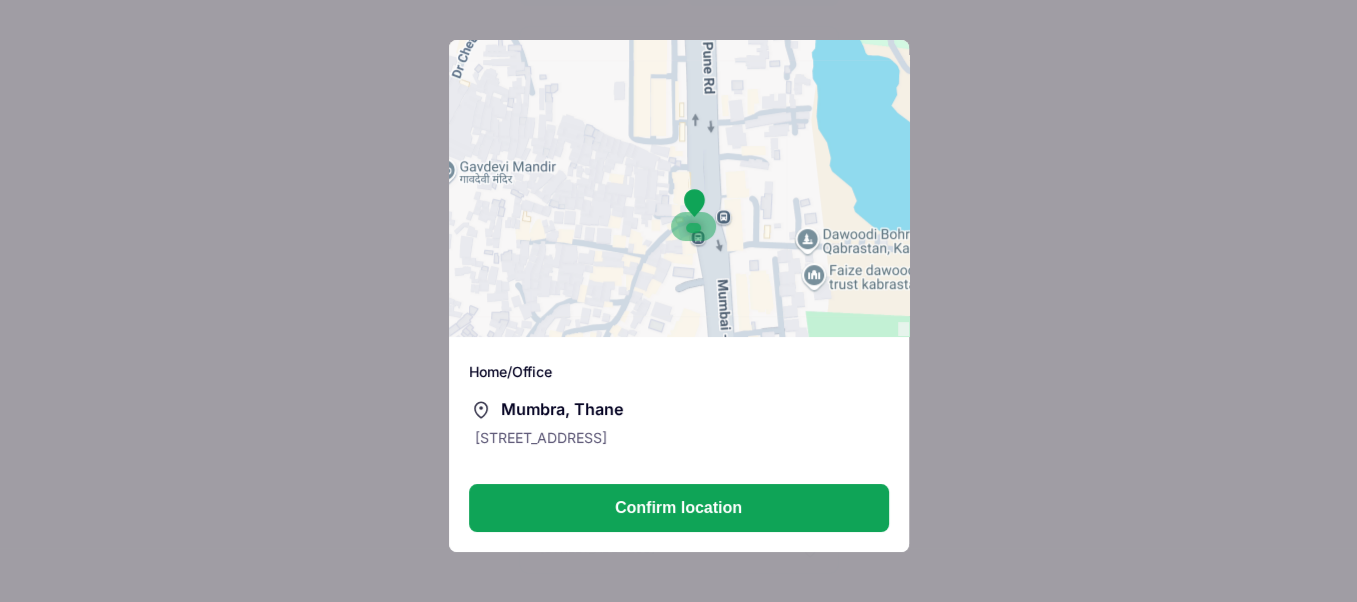 drag, startPoint x: 766, startPoint y: 267, endPoint x: 799, endPoint y: 94, distance: 176.11928 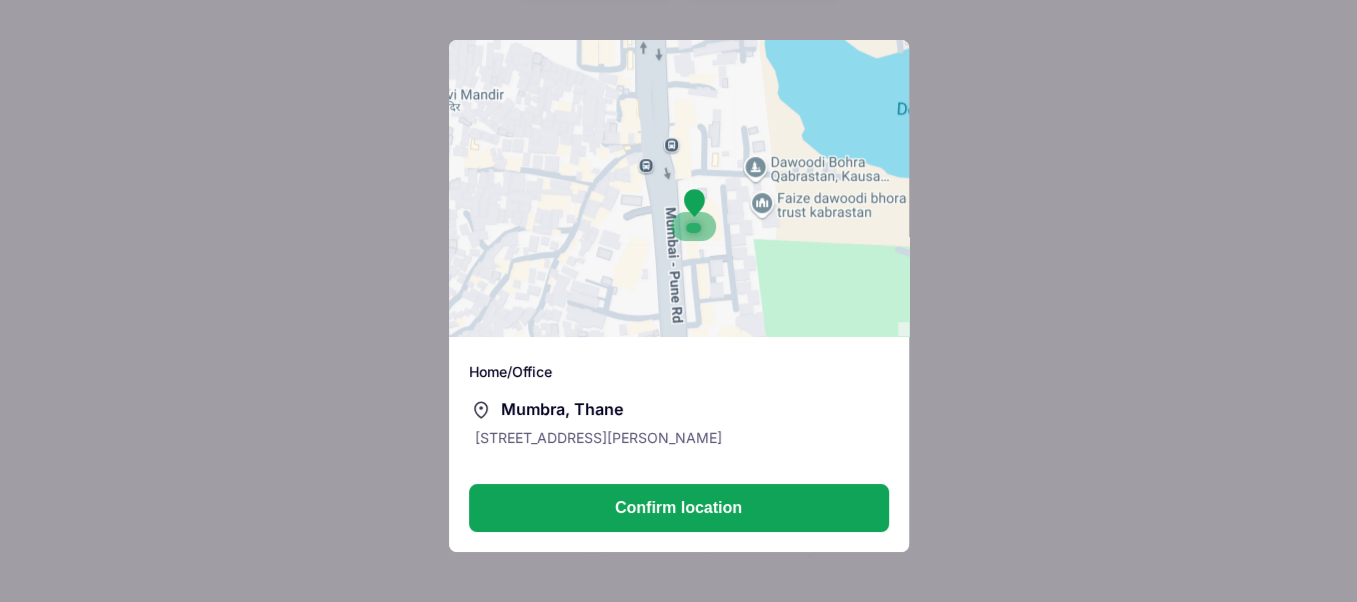 drag, startPoint x: 797, startPoint y: 218, endPoint x: 742, endPoint y: 145, distance: 91.400215 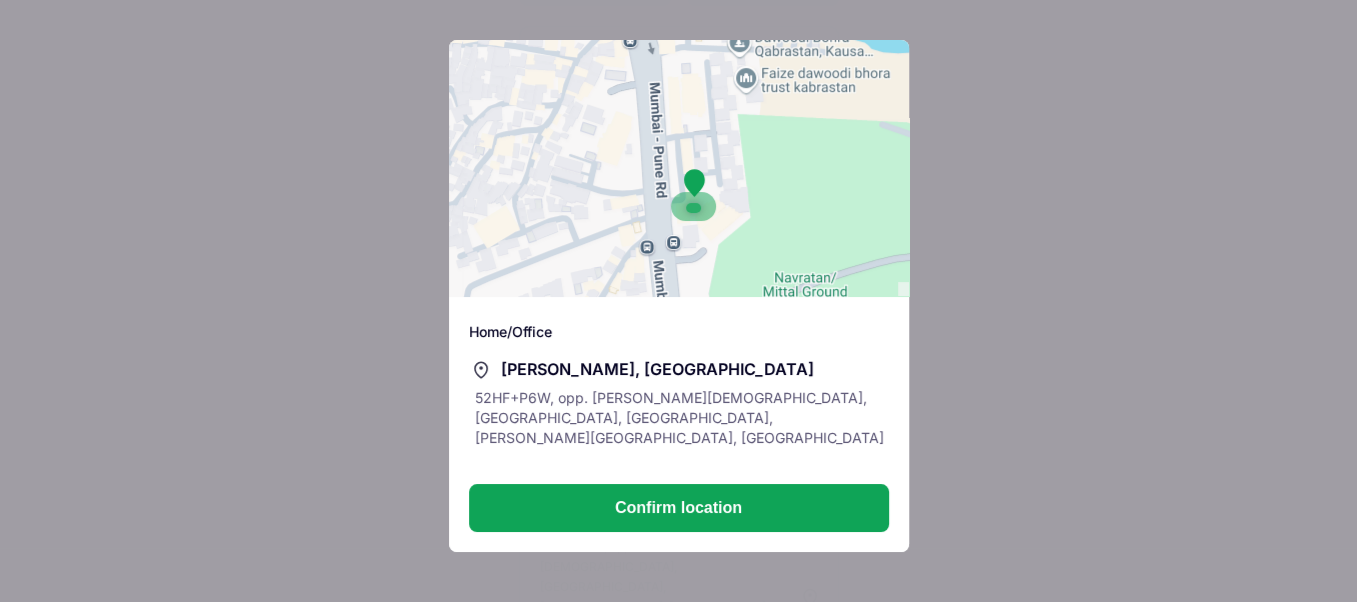 drag, startPoint x: 752, startPoint y: 255, endPoint x: 735, endPoint y: 147, distance: 109.32977 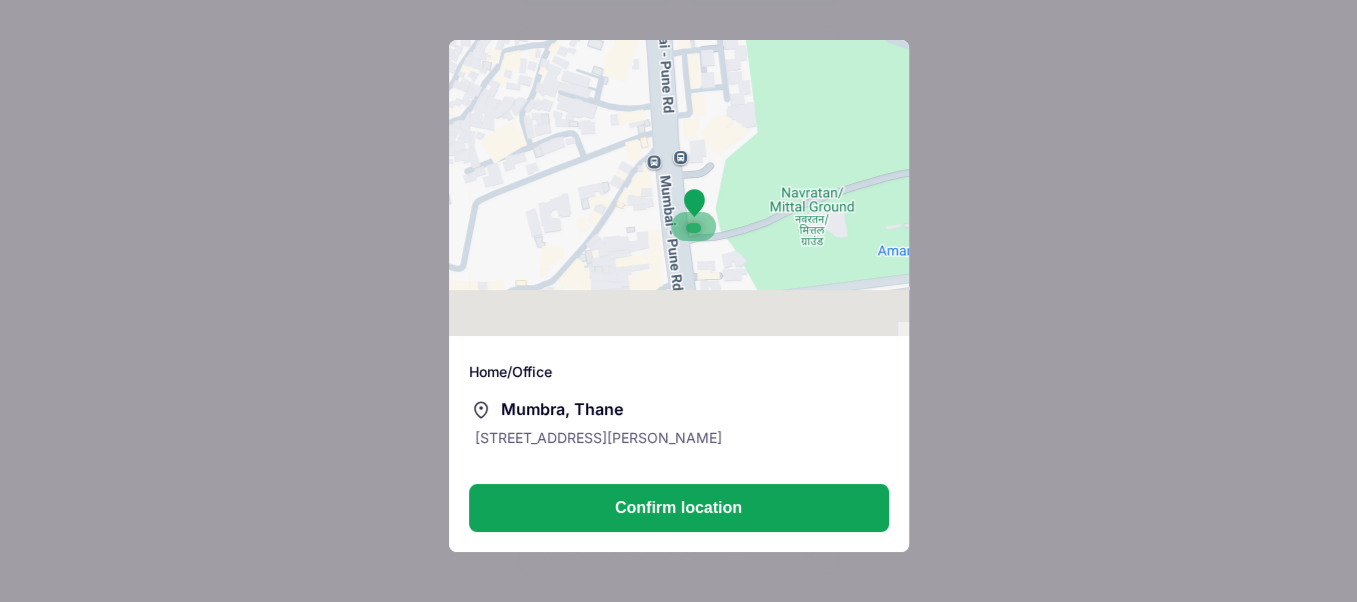 drag, startPoint x: 742, startPoint y: 250, endPoint x: 749, endPoint y: 143, distance: 107.22873 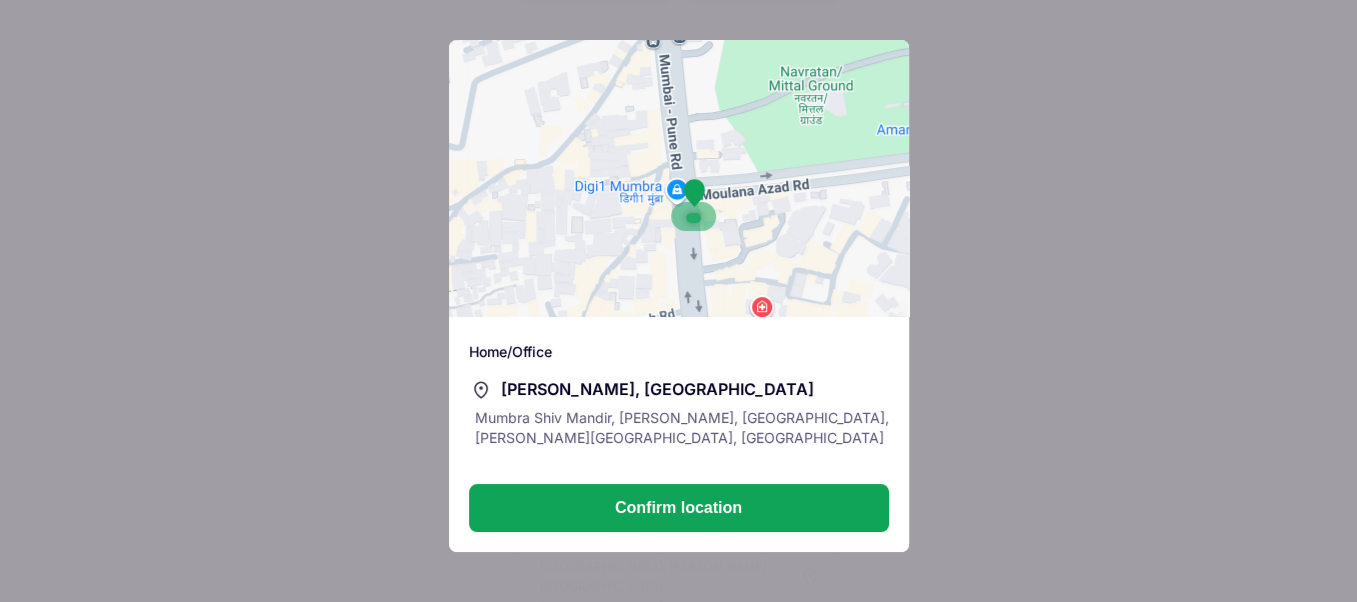 drag, startPoint x: 755, startPoint y: 251, endPoint x: 755, endPoint y: 134, distance: 117 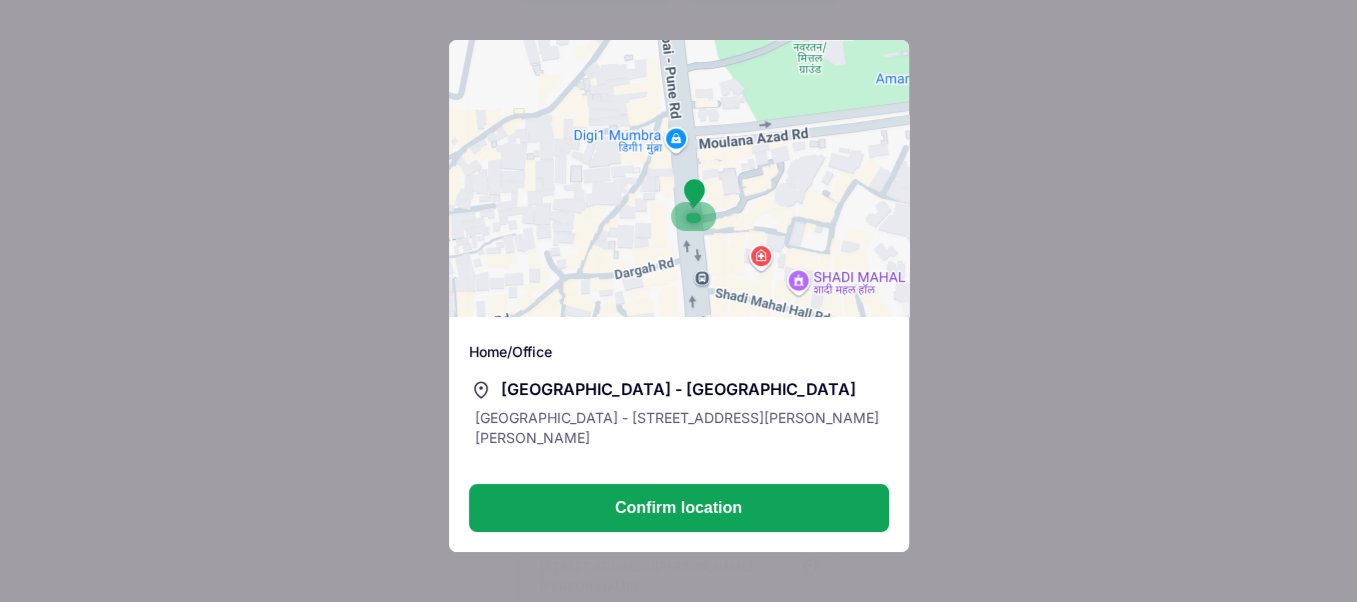 drag, startPoint x: 814, startPoint y: 293, endPoint x: 780, endPoint y: 85, distance: 210.76053 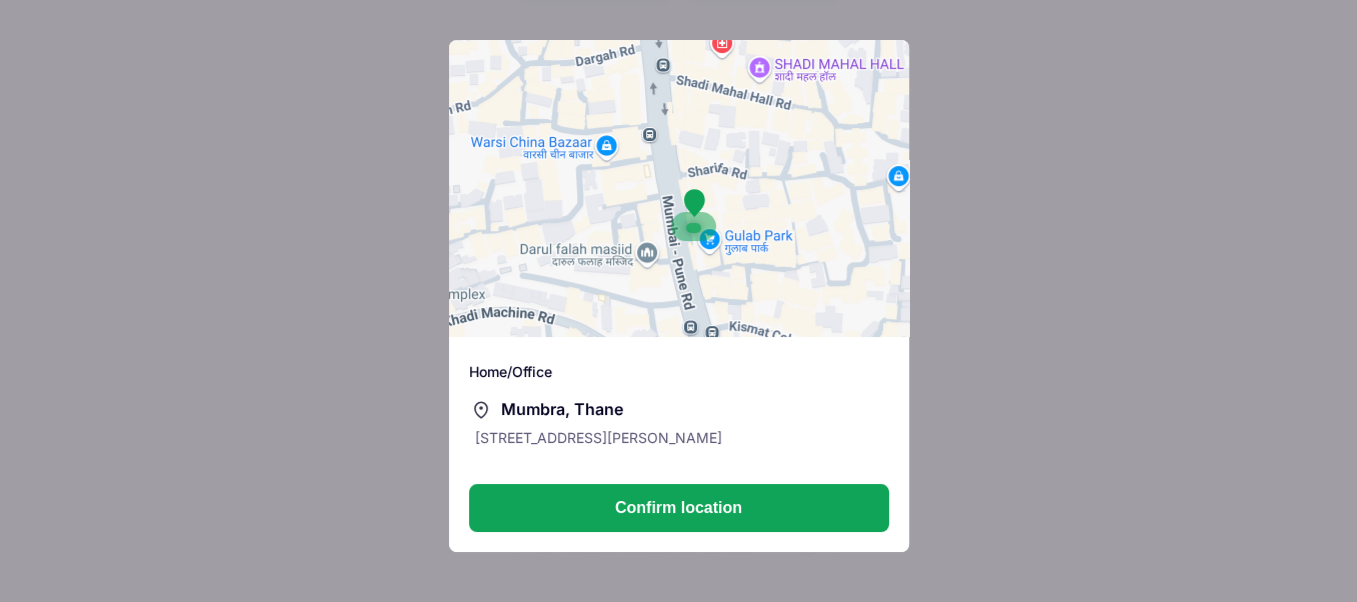 drag, startPoint x: 799, startPoint y: 260, endPoint x: 763, endPoint y: 71, distance: 192.39803 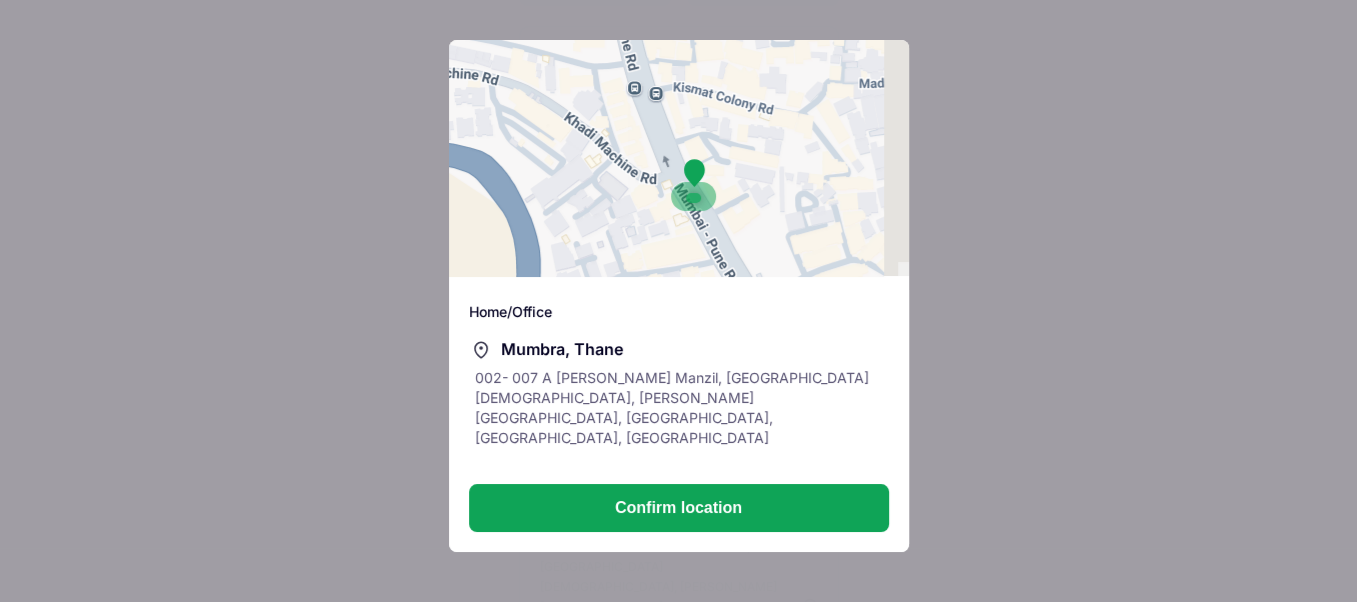 drag, startPoint x: 787, startPoint y: 256, endPoint x: 748, endPoint y: 116, distance: 145.33066 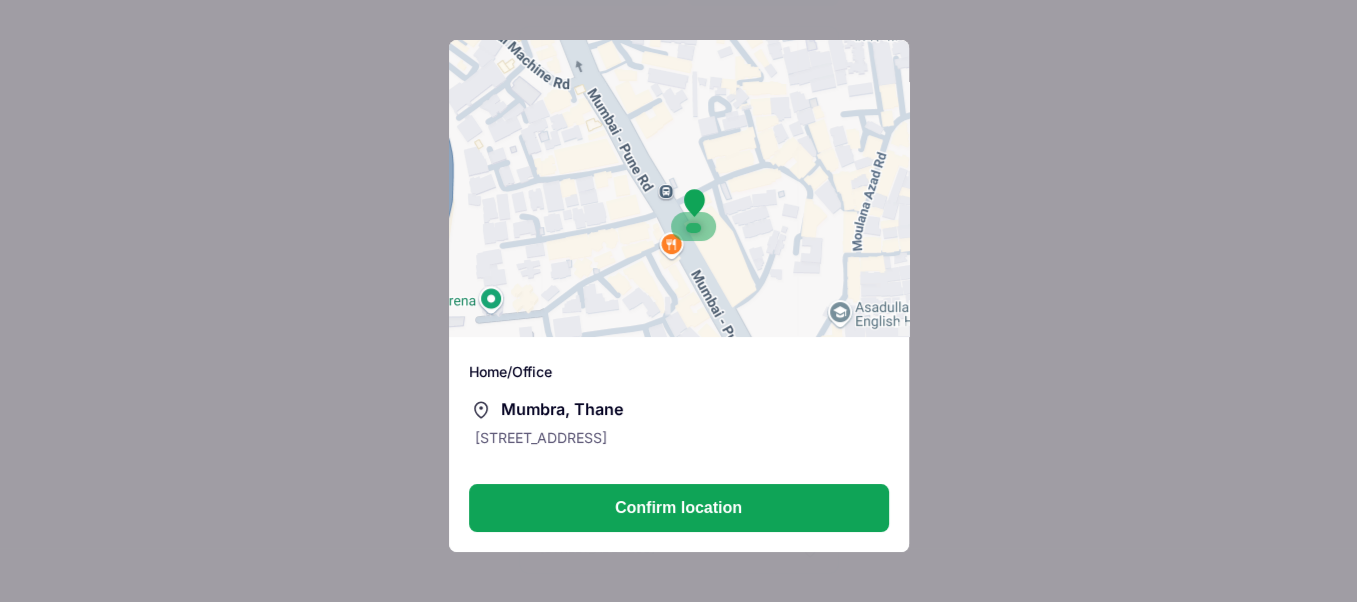 drag, startPoint x: 791, startPoint y: 262, endPoint x: 694, endPoint y: 147, distance: 150.446 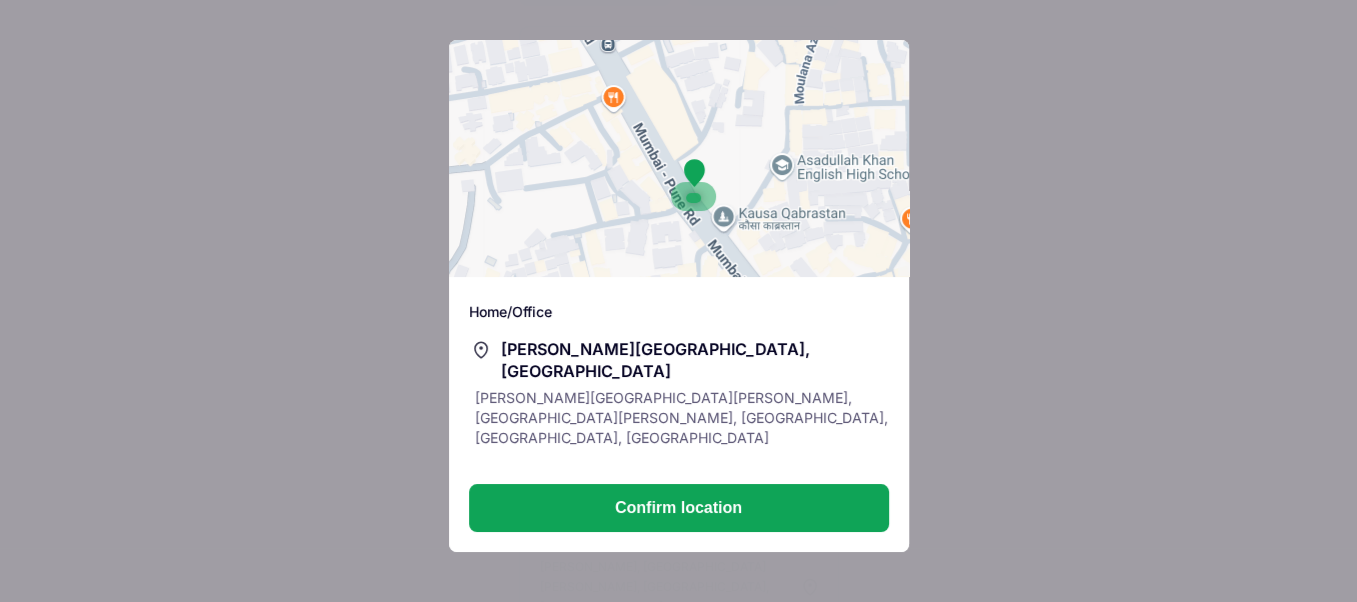 drag, startPoint x: 773, startPoint y: 247, endPoint x: 724, endPoint y: 122, distance: 134.26094 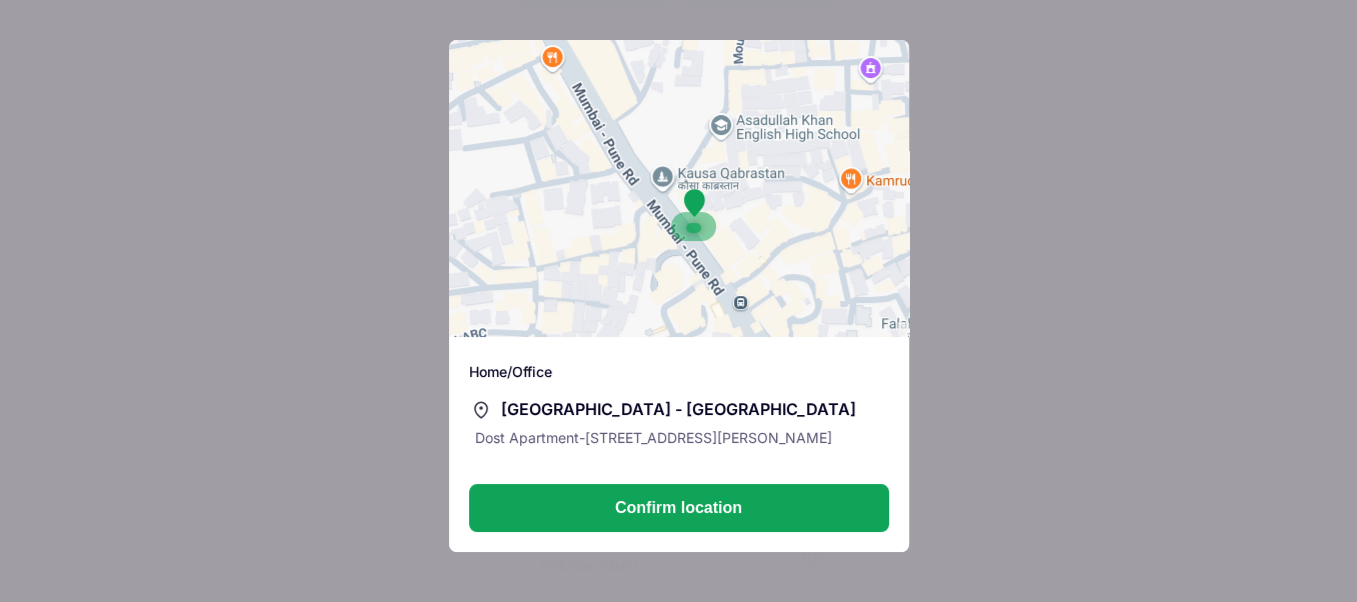 drag, startPoint x: 817, startPoint y: 261, endPoint x: 724, endPoint y: 167, distance: 132.23087 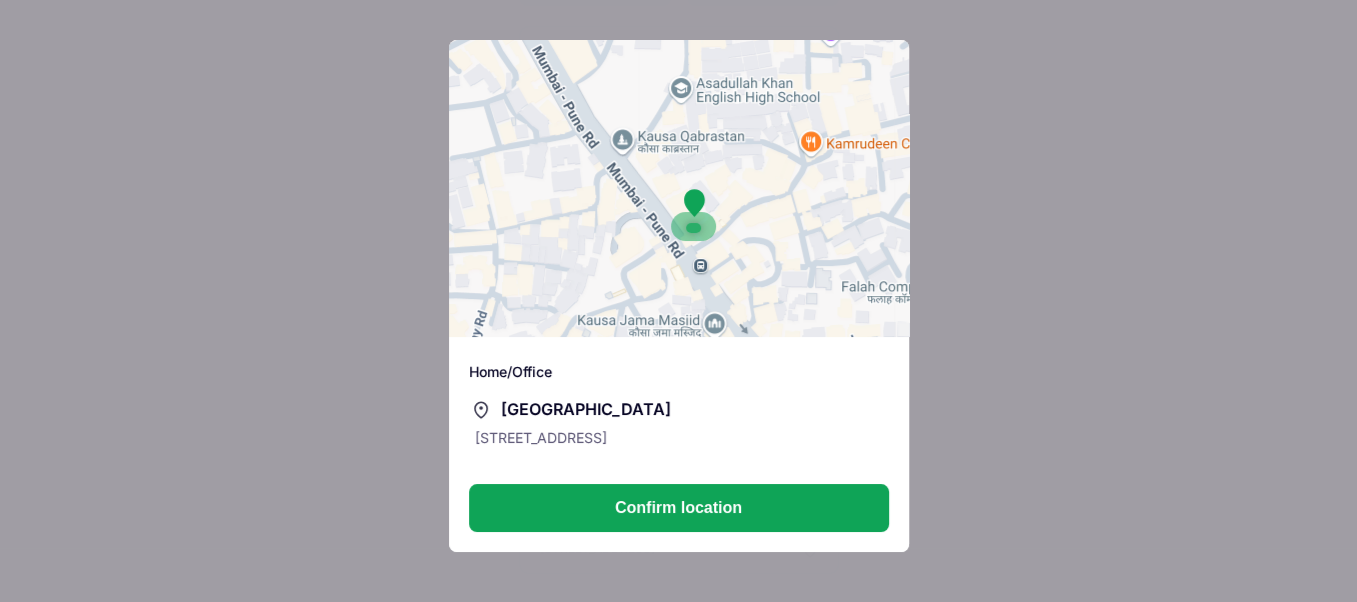 drag, startPoint x: 801, startPoint y: 275, endPoint x: 729, endPoint y: 157, distance: 138.23169 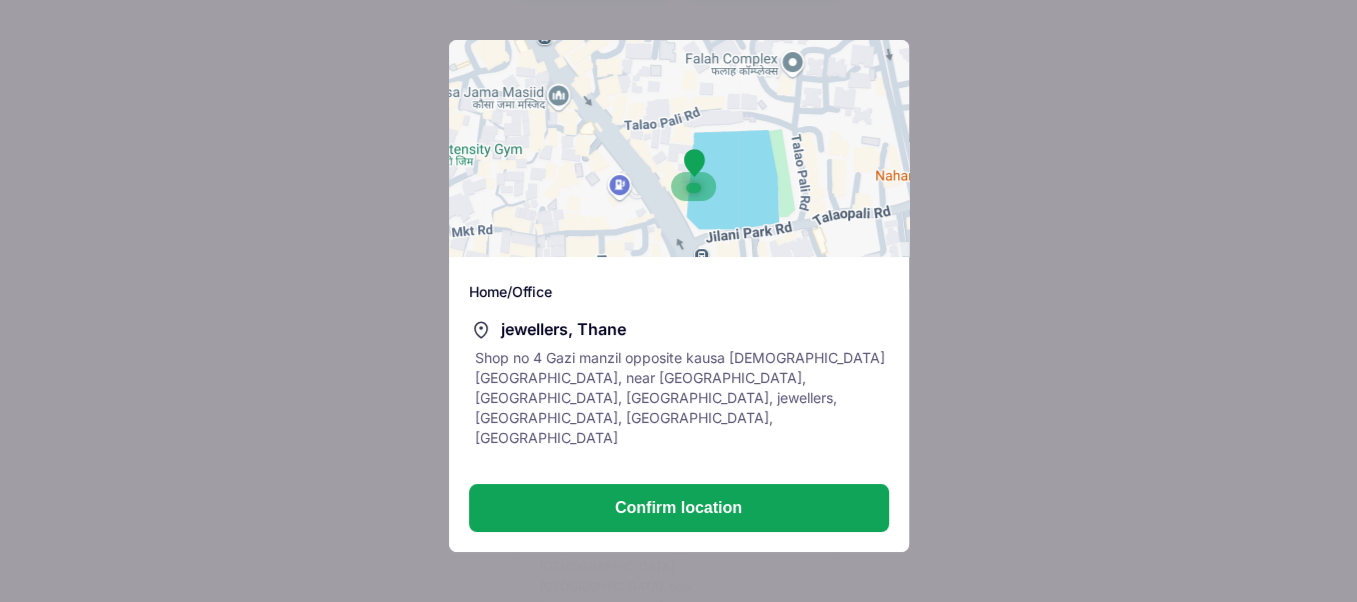 drag, startPoint x: 832, startPoint y: 204, endPoint x: 724, endPoint y: 111, distance: 142.52368 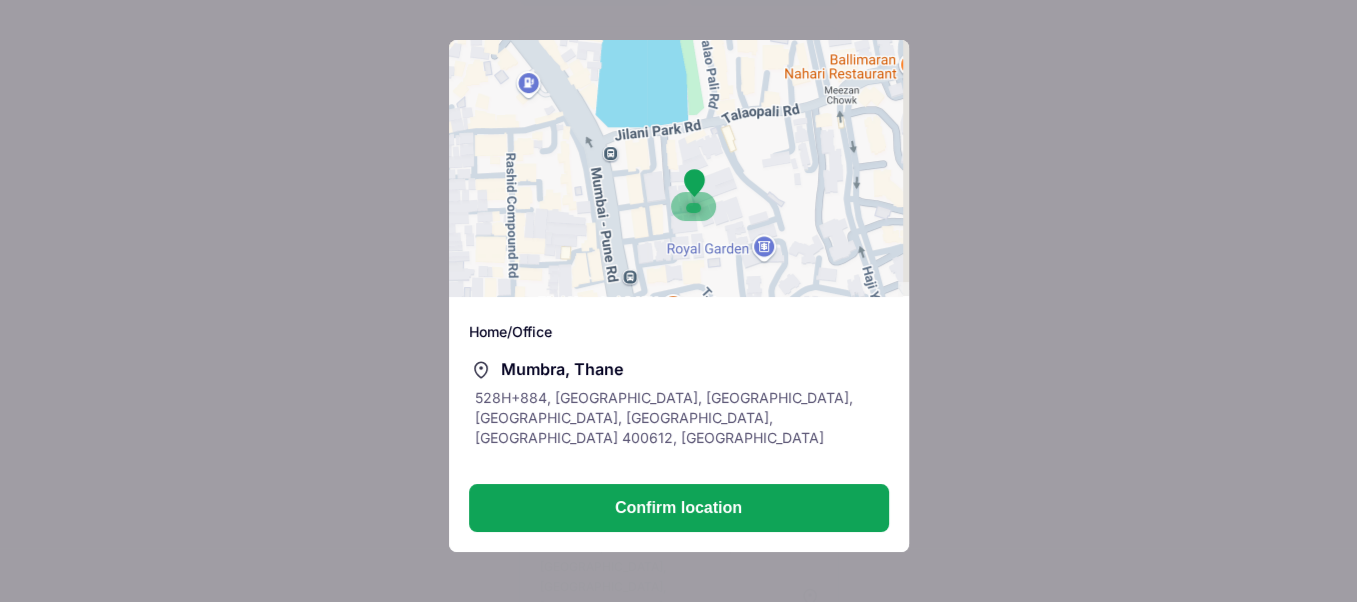 drag, startPoint x: 793, startPoint y: 277, endPoint x: 719, endPoint y: 166, distance: 133.4054 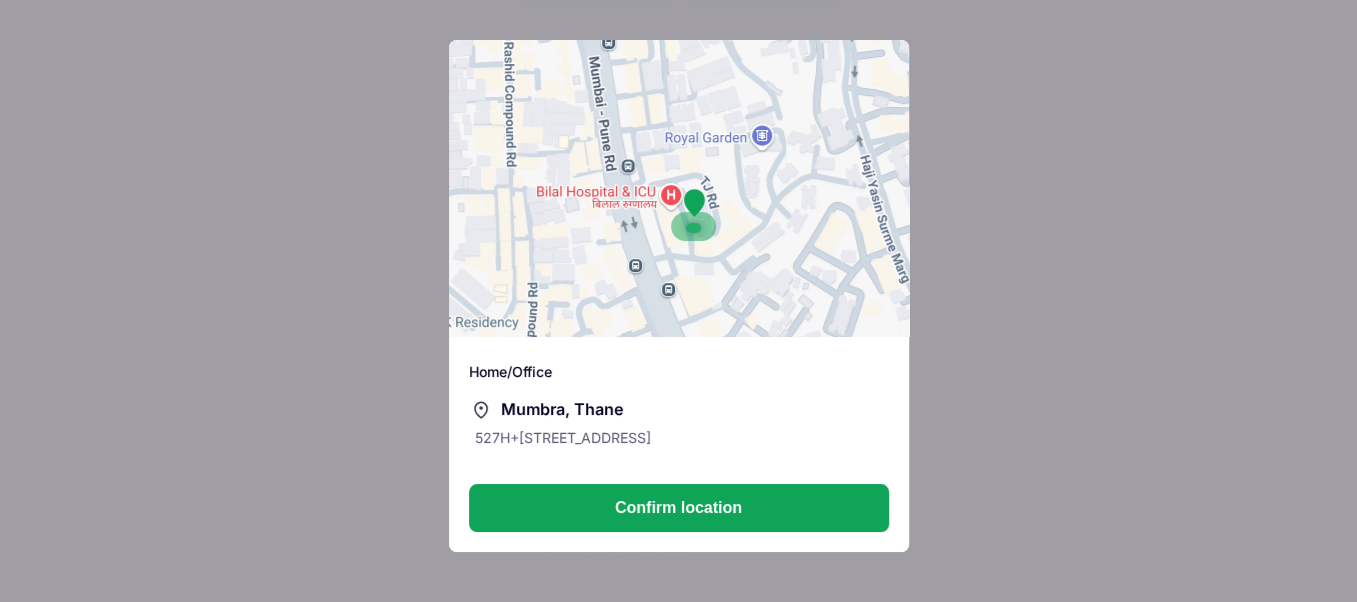 drag, startPoint x: 811, startPoint y: 276, endPoint x: 806, endPoint y: 138, distance: 138.09055 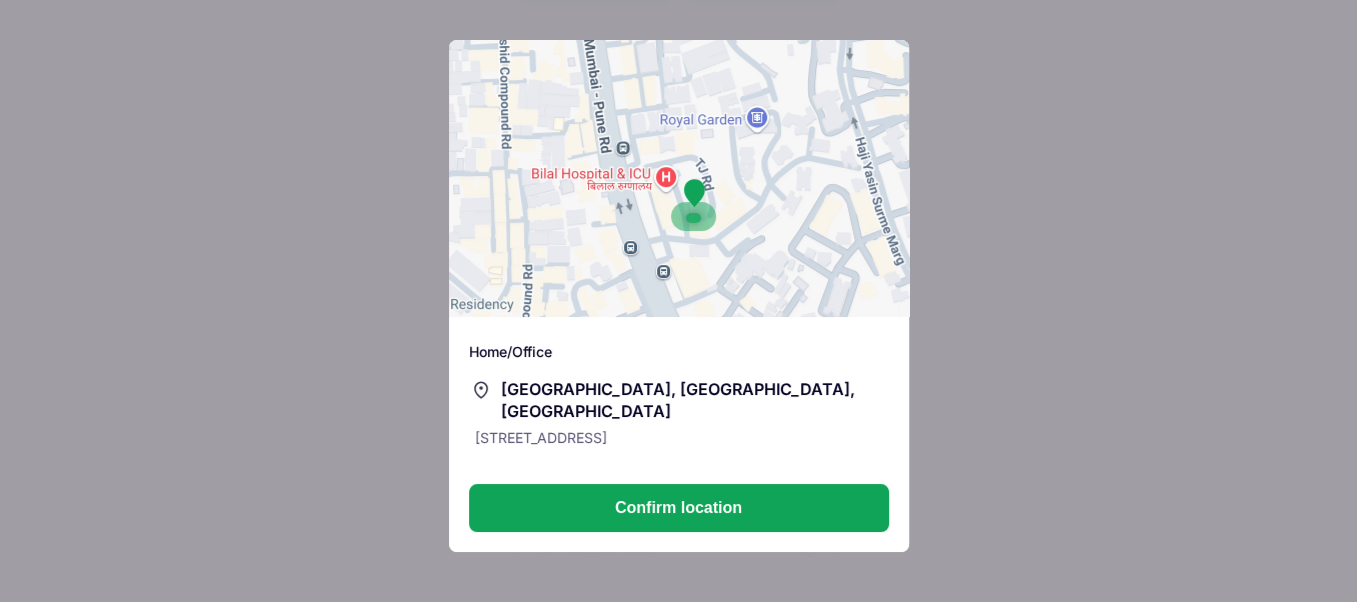drag, startPoint x: 806, startPoint y: 222, endPoint x: 755, endPoint y: 145, distance: 92.358 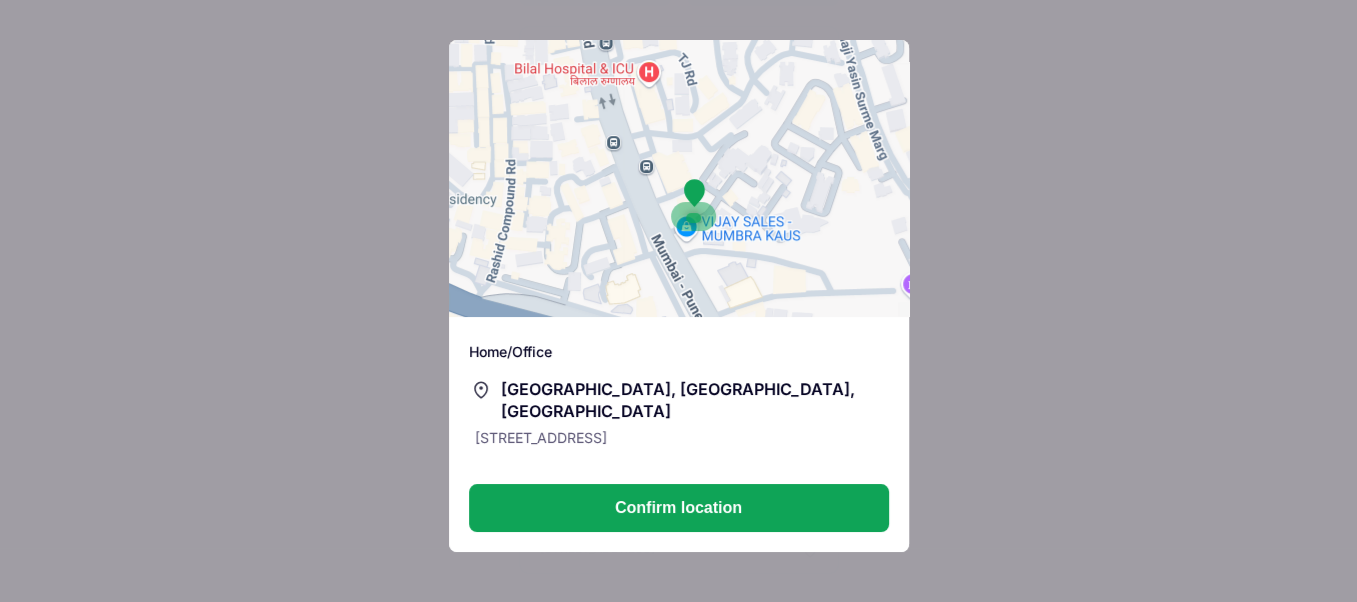 drag, startPoint x: 795, startPoint y: 266, endPoint x: 777, endPoint y: 153, distance: 114.424644 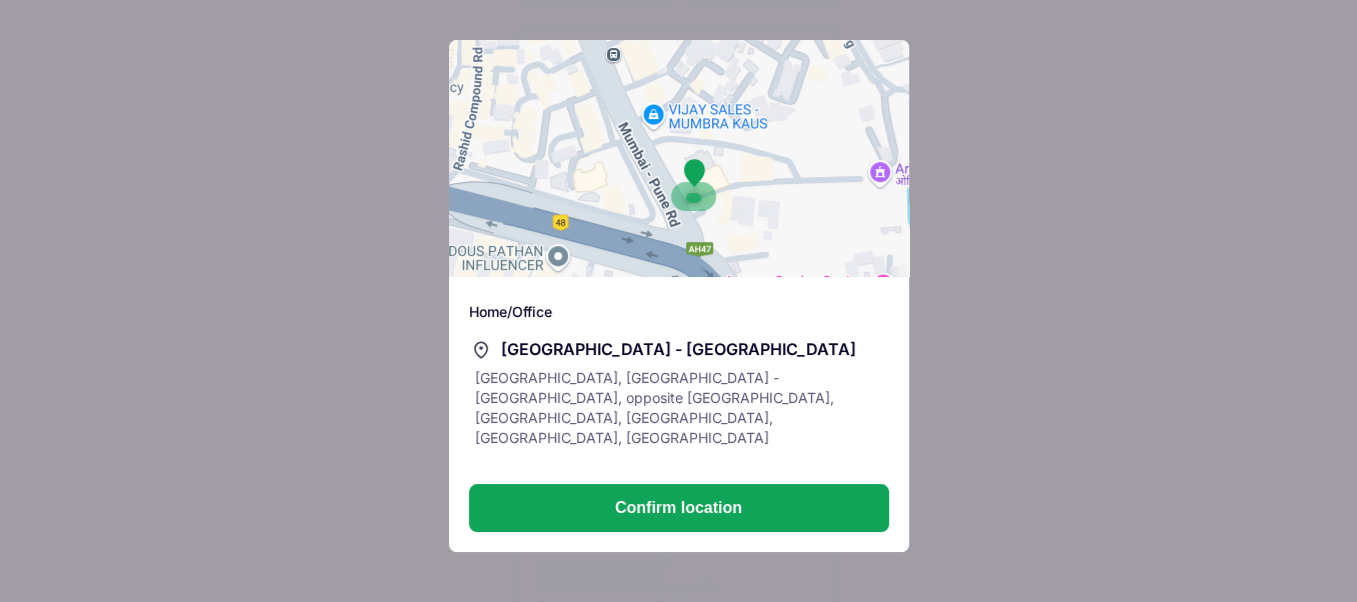 drag, startPoint x: 811, startPoint y: 285, endPoint x: 777, endPoint y: 190, distance: 100.90094 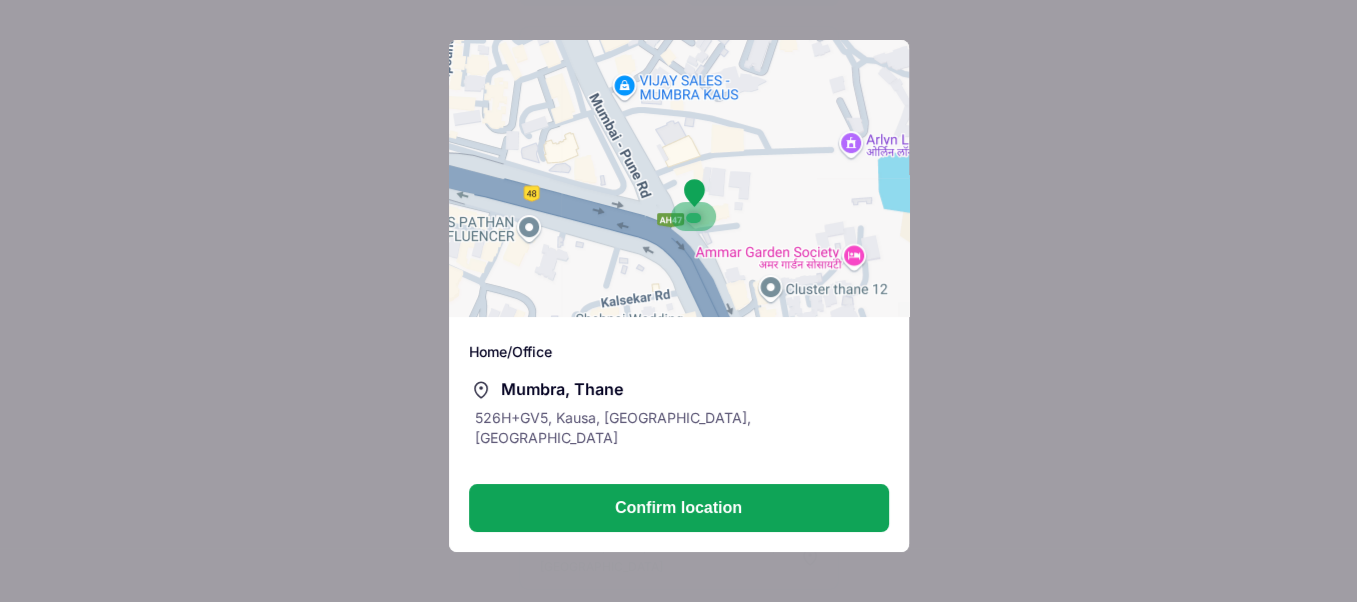 drag, startPoint x: 803, startPoint y: 244, endPoint x: 768, endPoint y: 192, distance: 62.681736 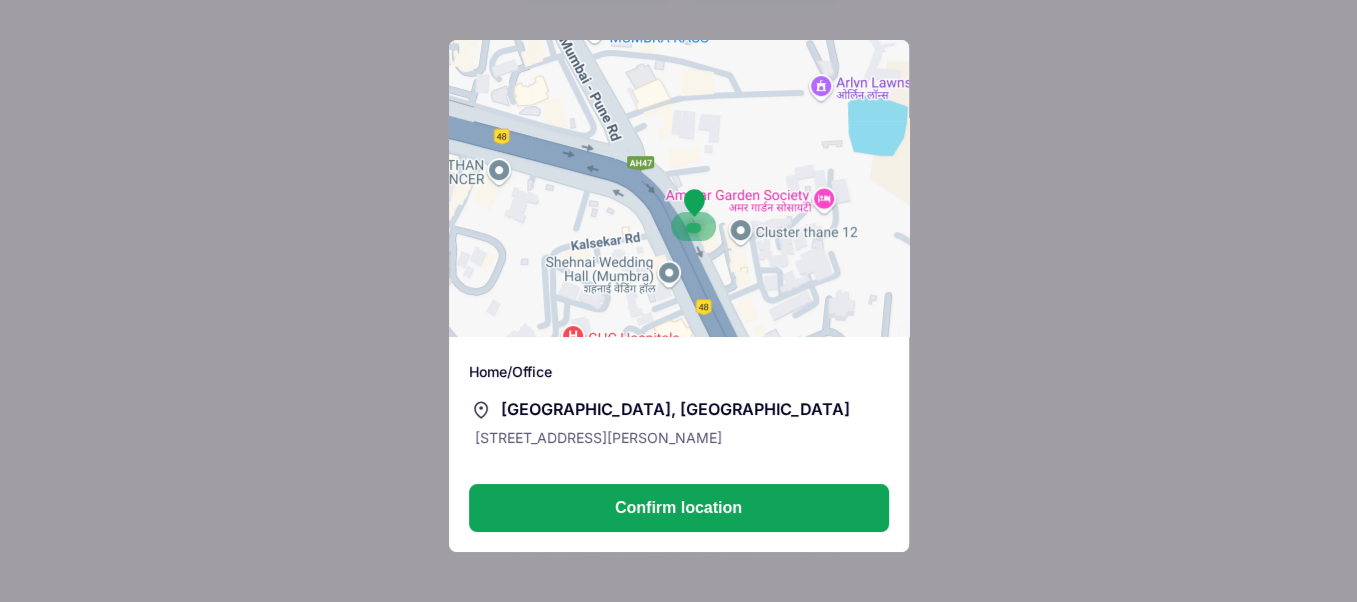 drag, startPoint x: 806, startPoint y: 277, endPoint x: 777, endPoint y: 206, distance: 76.6942 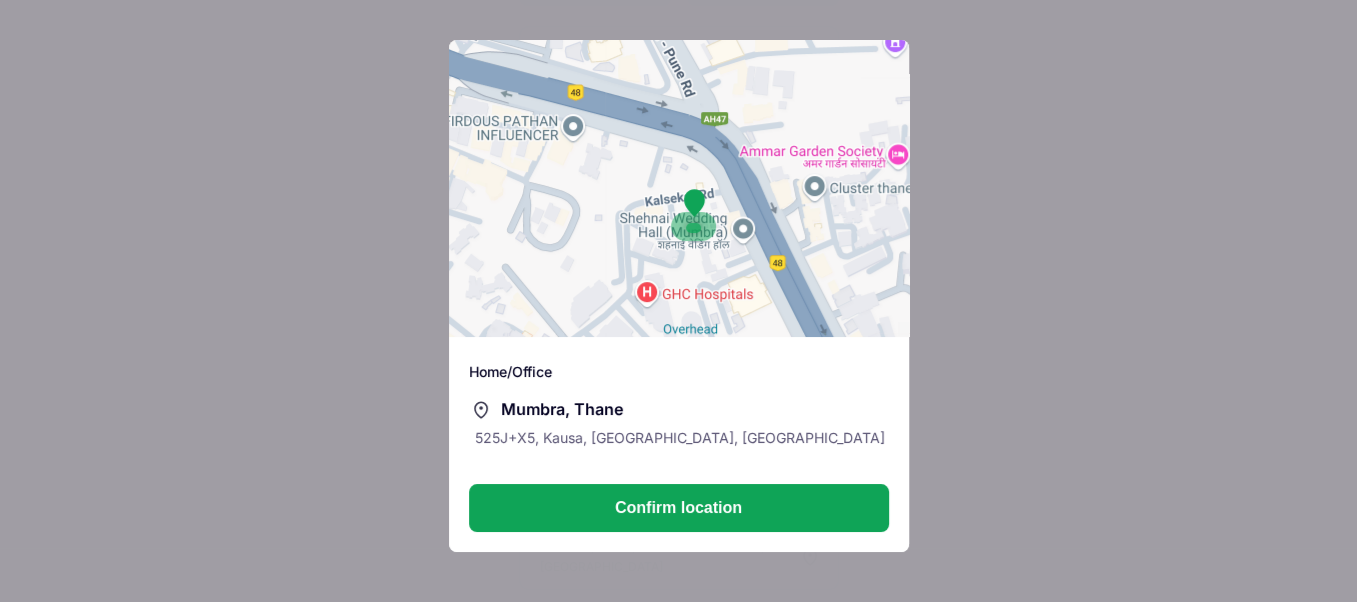 drag 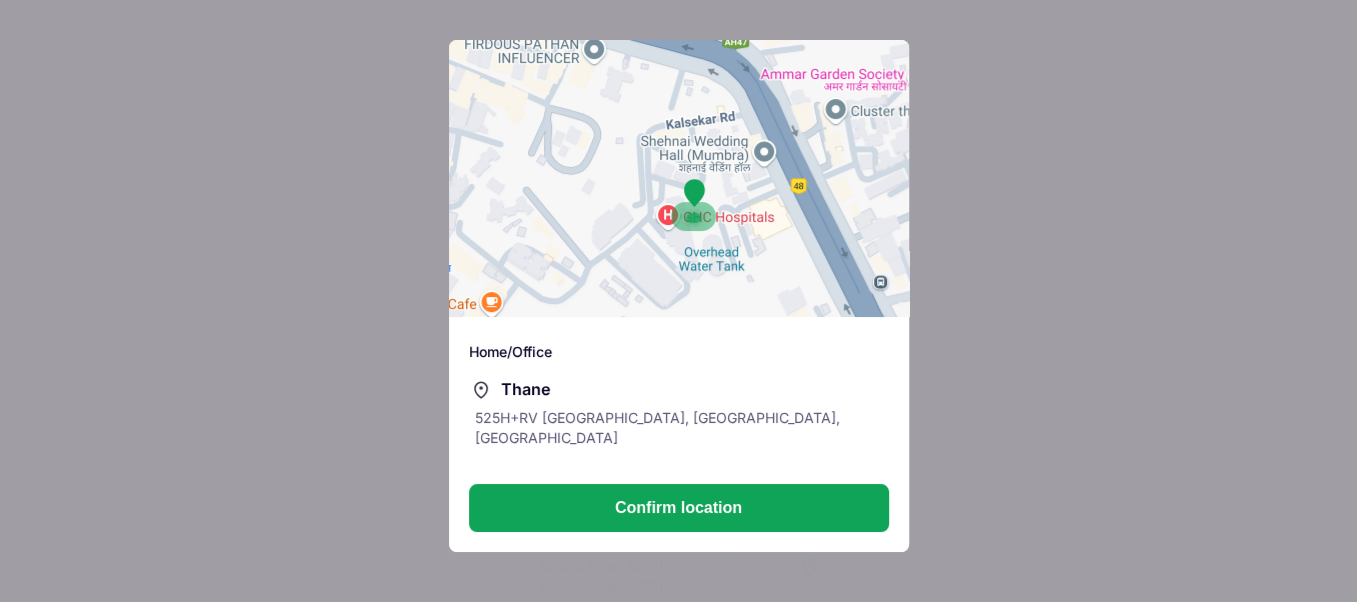 click on "To navigate, press the arrow keys." at bounding box center (679, 178) 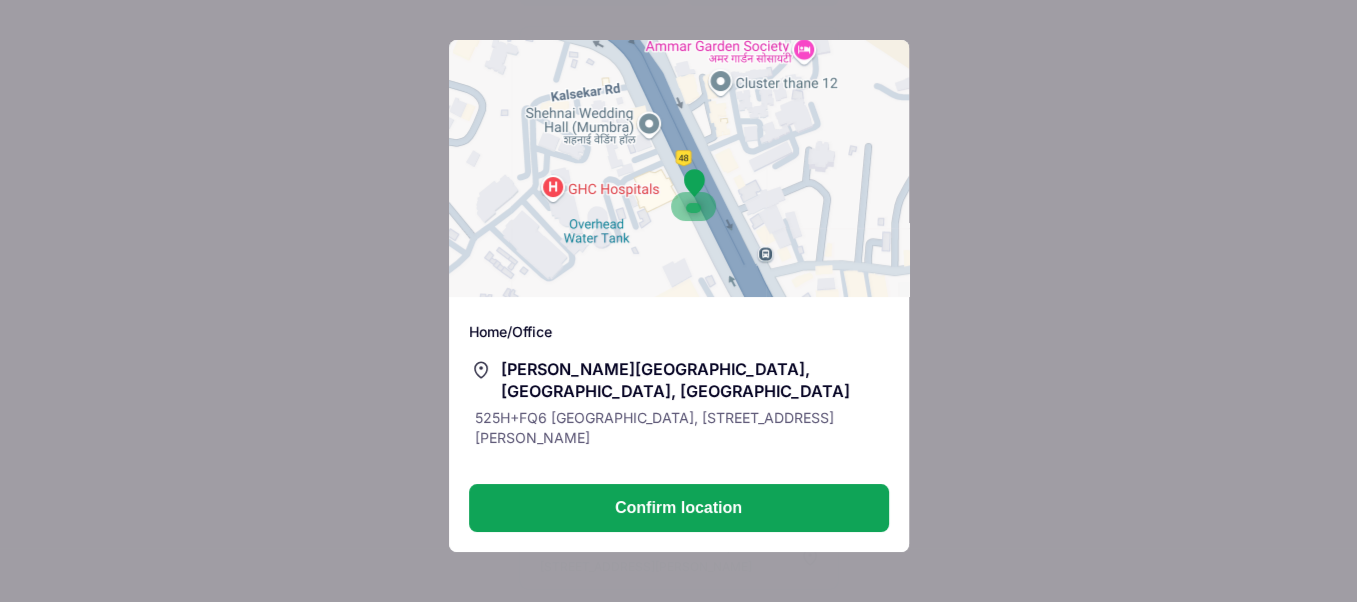 drag, startPoint x: 700, startPoint y: 263, endPoint x: 573, endPoint y: 265, distance: 127.01575 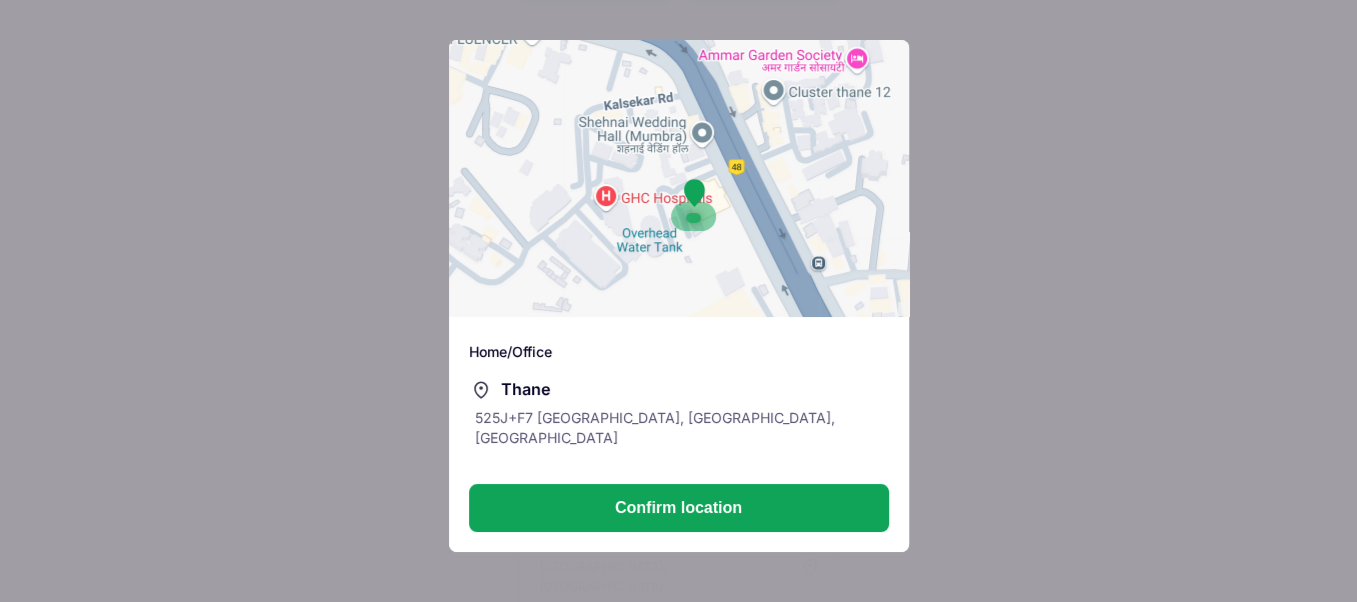 drag, startPoint x: 772, startPoint y: 192, endPoint x: 868, endPoint y: 178, distance: 97.015465 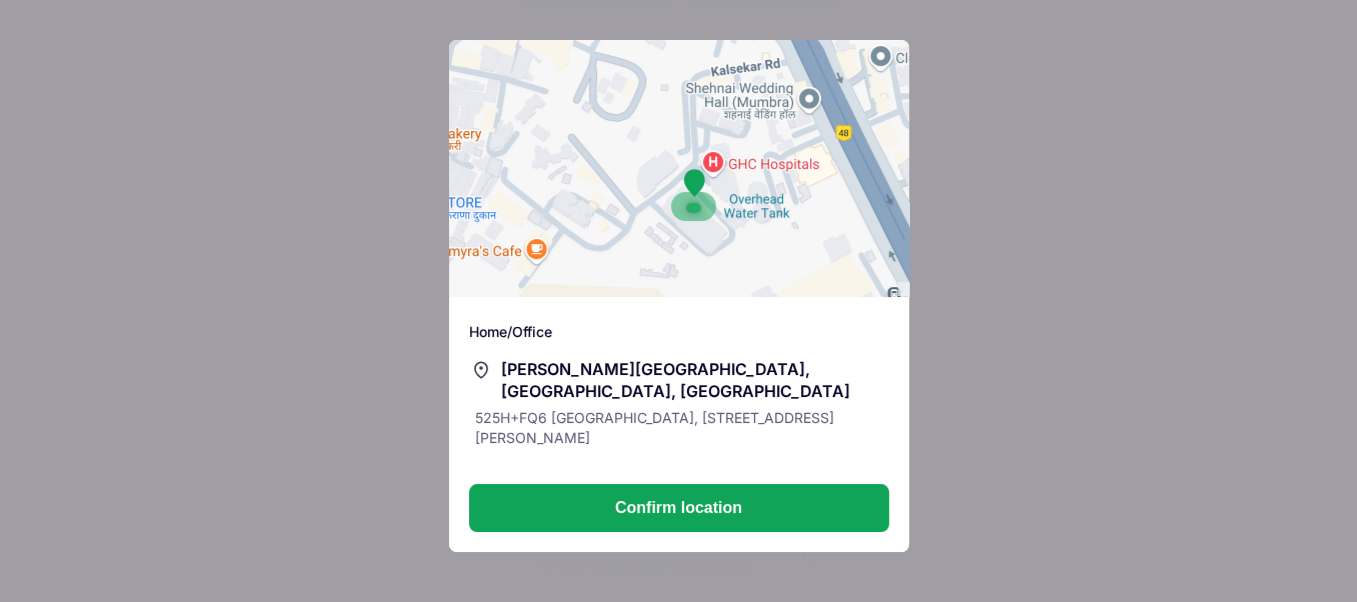 drag, startPoint x: 657, startPoint y: 269, endPoint x: 765, endPoint y: 245, distance: 110.63454 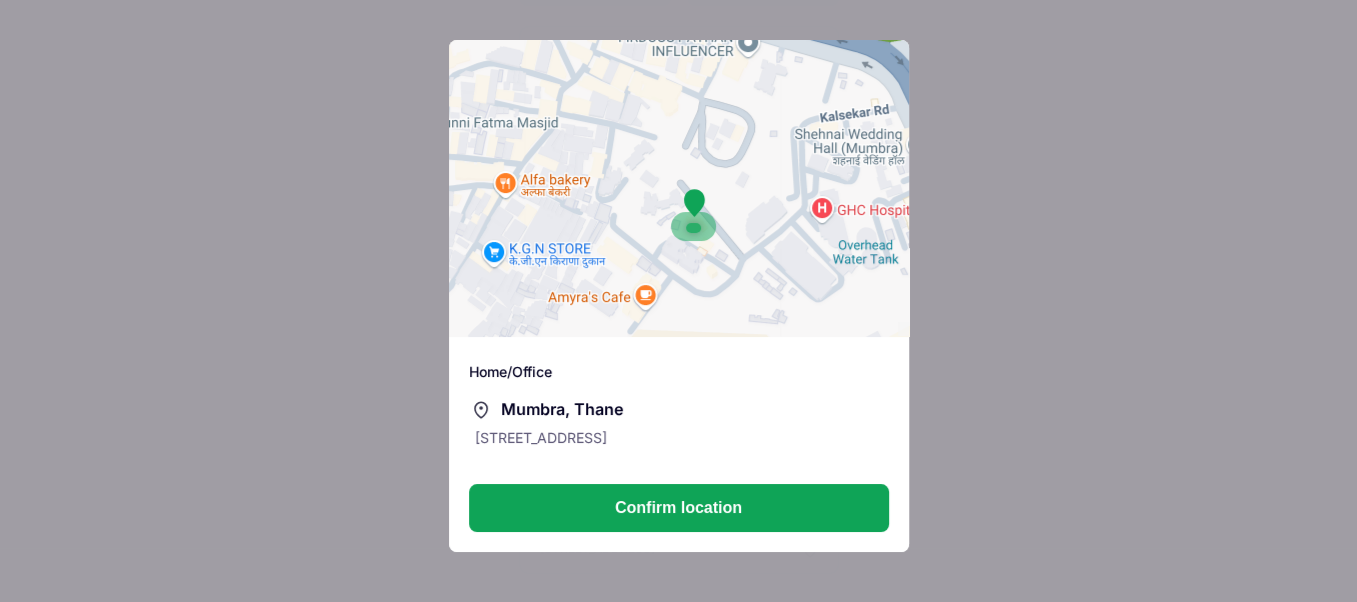 drag, startPoint x: 666, startPoint y: 277, endPoint x: 776, endPoint y: 304, distance: 113.265175 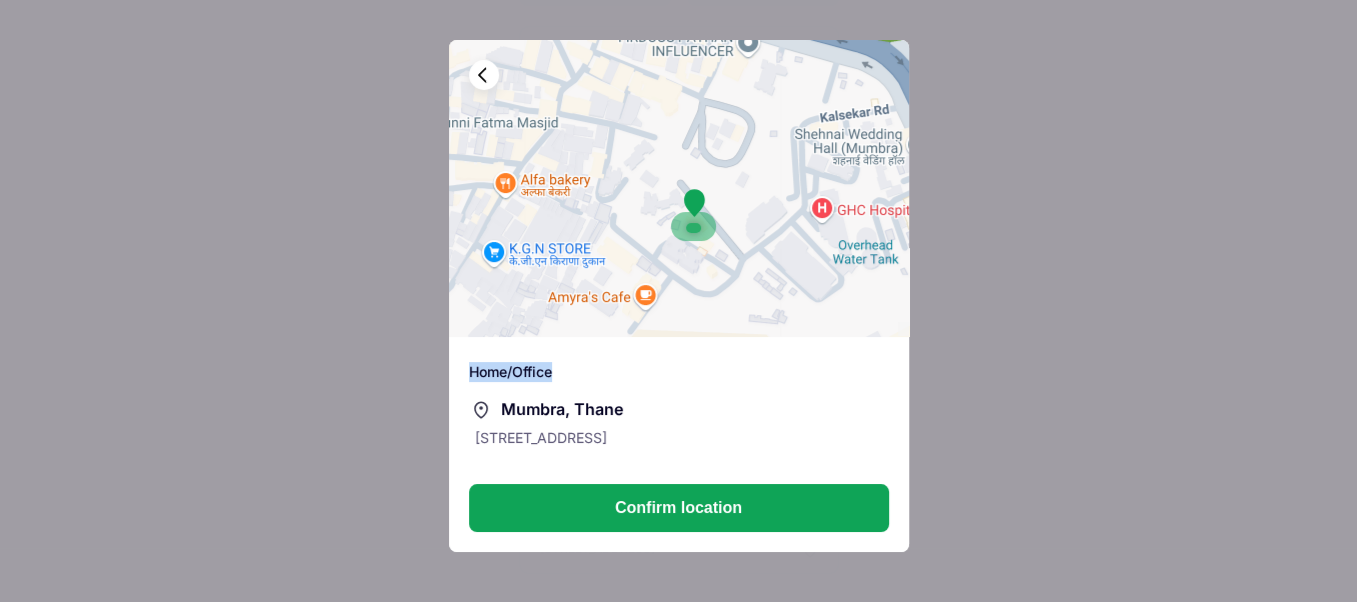 drag, startPoint x: 804, startPoint y: 323, endPoint x: 802, endPoint y: 280, distance: 43.046486 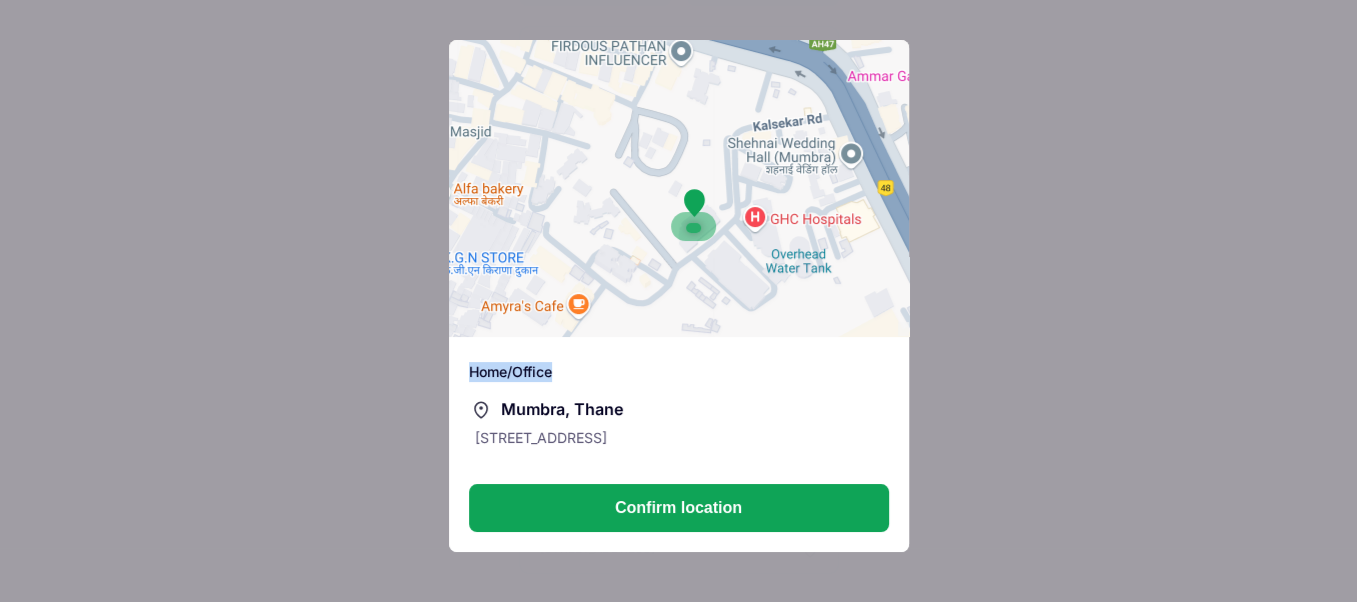 drag, startPoint x: 813, startPoint y: 226, endPoint x: 746, endPoint y: 237, distance: 67.89698 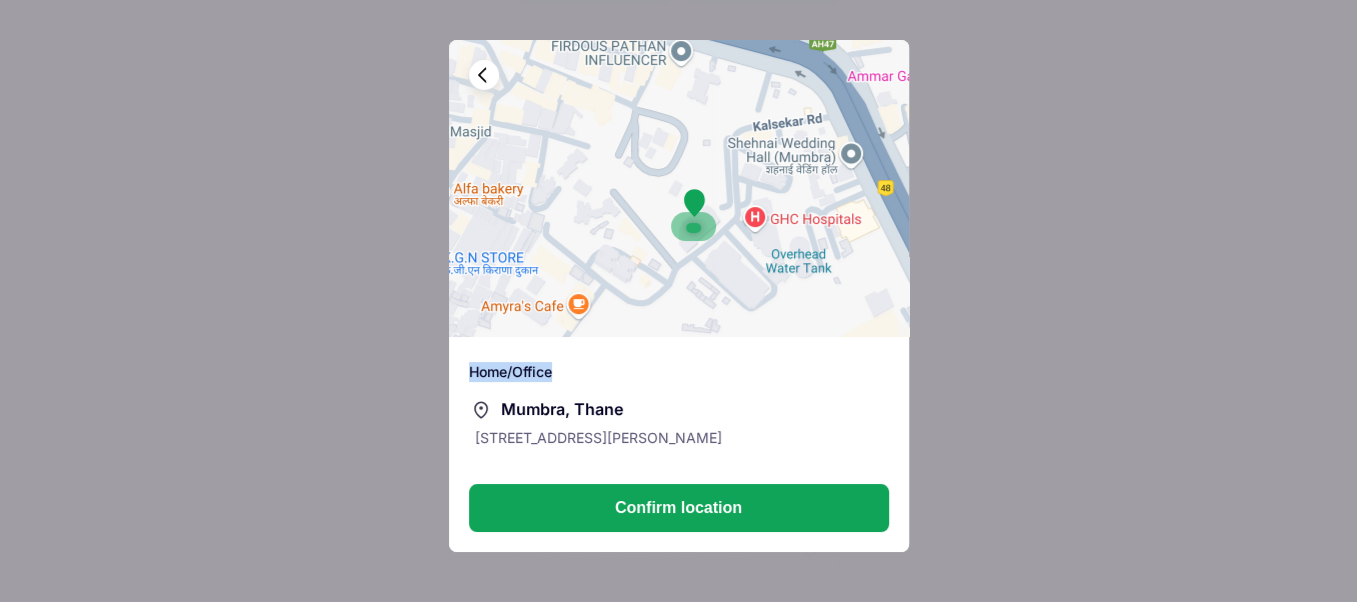 click on "Home/Office" at bounding box center [679, 372] 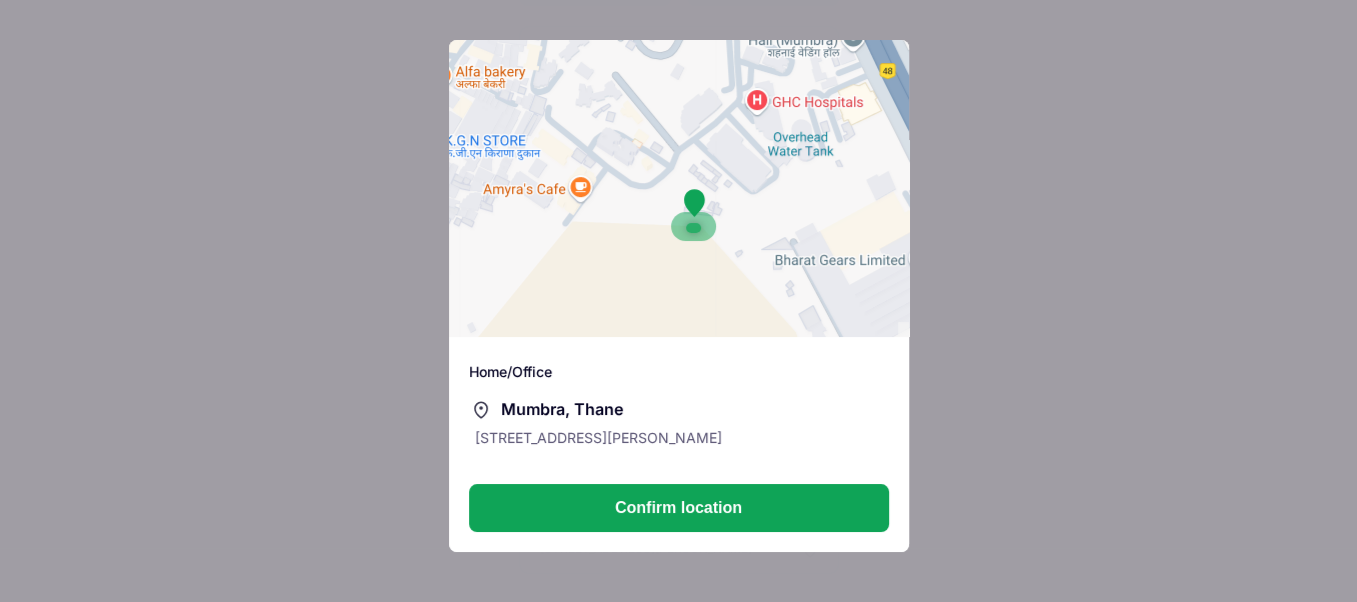 drag, startPoint x: 757, startPoint y: 165, endPoint x: 761, endPoint y: 46, distance: 119.06721 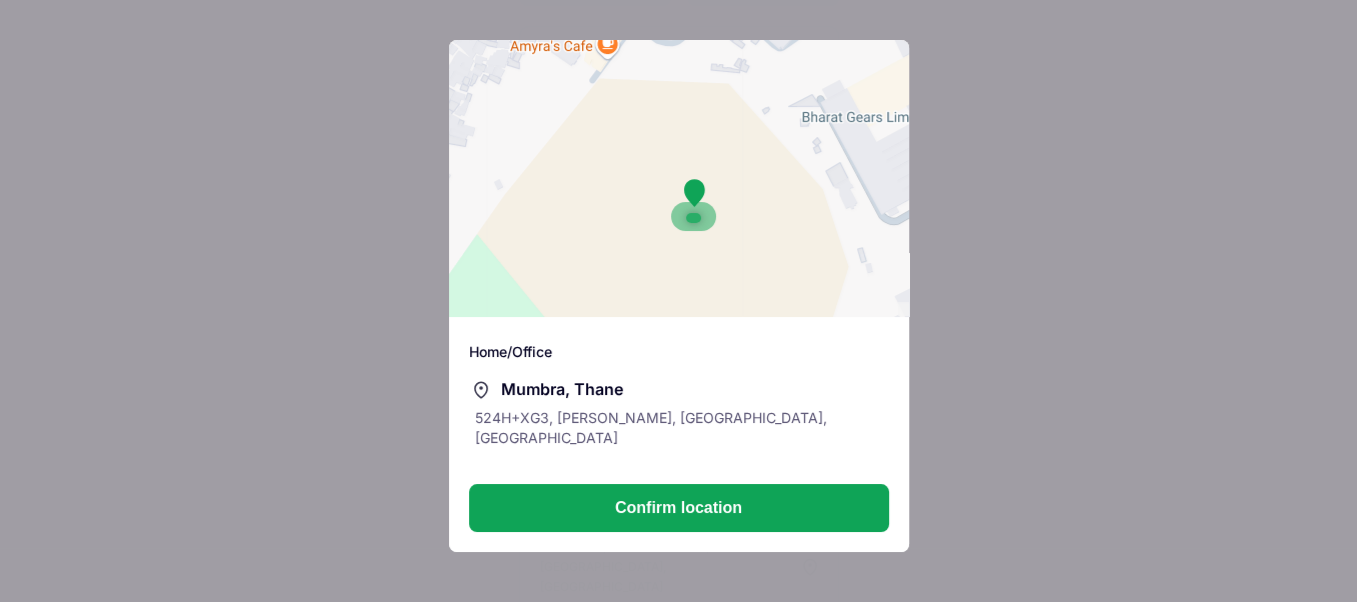 drag, startPoint x: 810, startPoint y: 184, endPoint x: 825, endPoint y: 84, distance: 101.118744 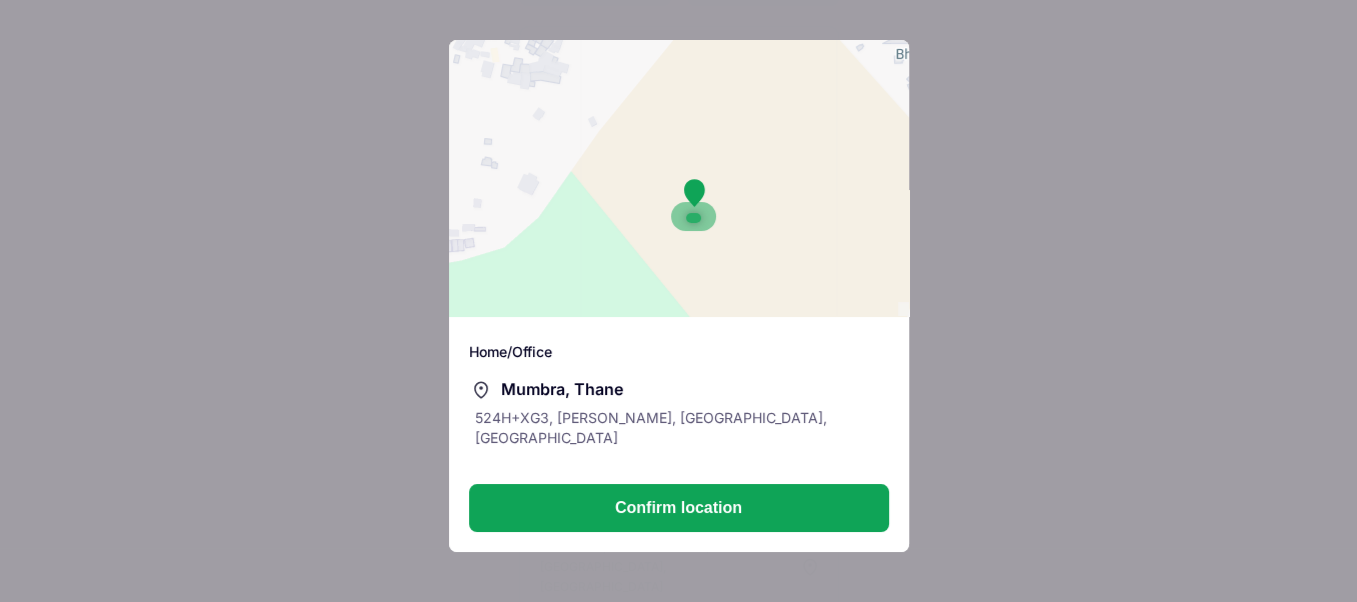 drag, startPoint x: 779, startPoint y: 166, endPoint x: 868, endPoint y: 101, distance: 110.20889 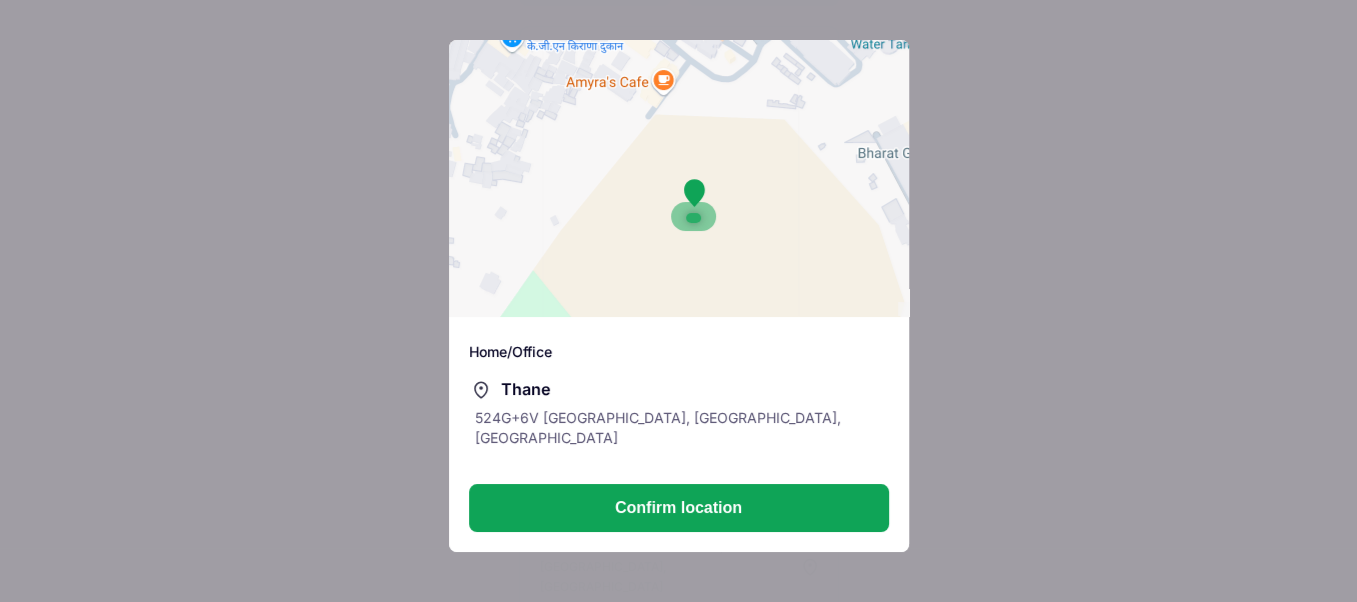 drag, startPoint x: 806, startPoint y: 219, endPoint x: 770, endPoint y: 321, distance: 108.16654 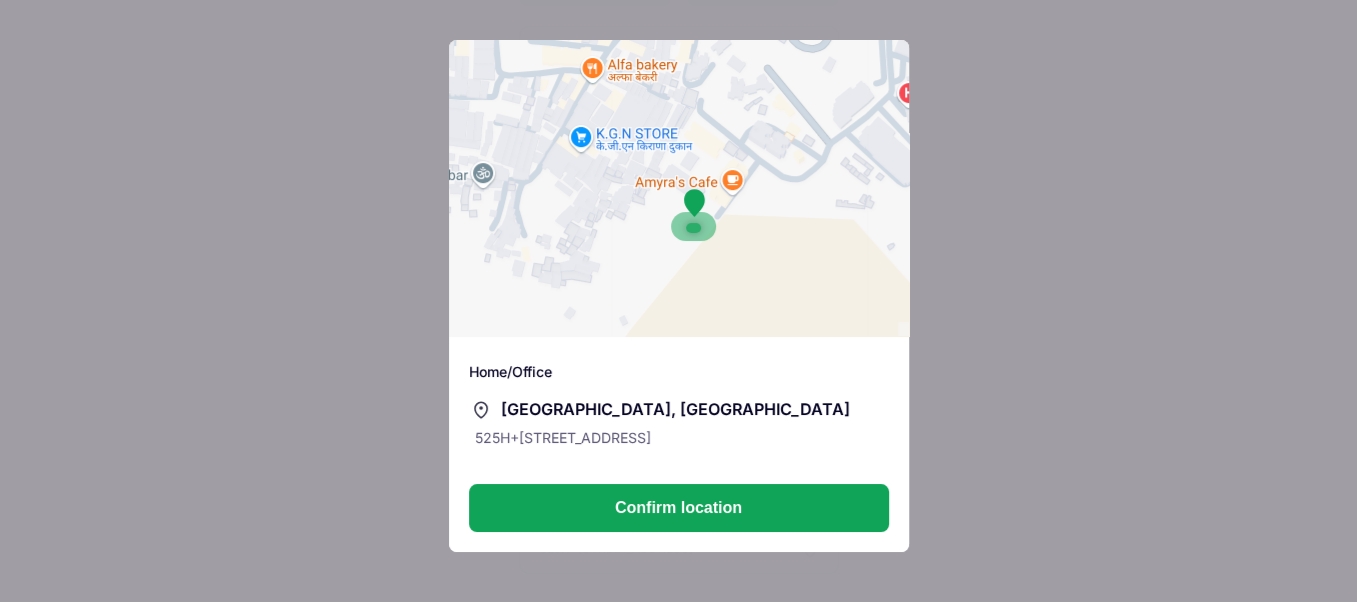 drag, startPoint x: 725, startPoint y: 178, endPoint x: 796, endPoint y: 273, distance: 118.60017 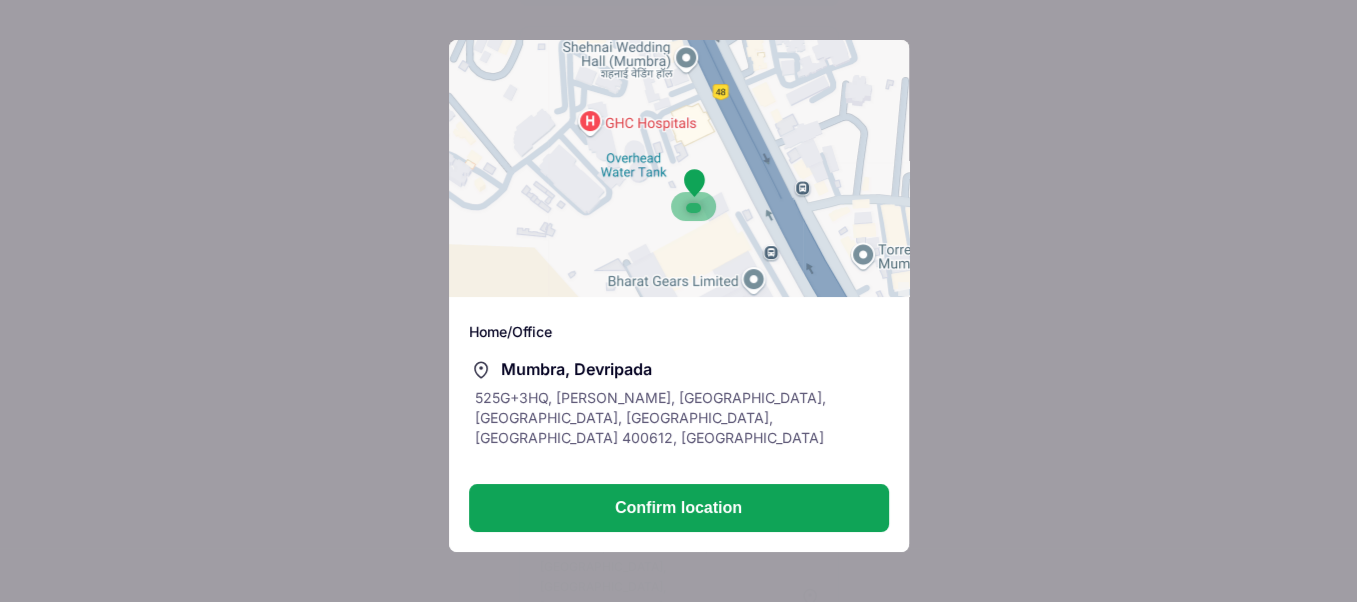 drag, startPoint x: 796, startPoint y: 162, endPoint x: 472, endPoint y: 211, distance: 327.6843 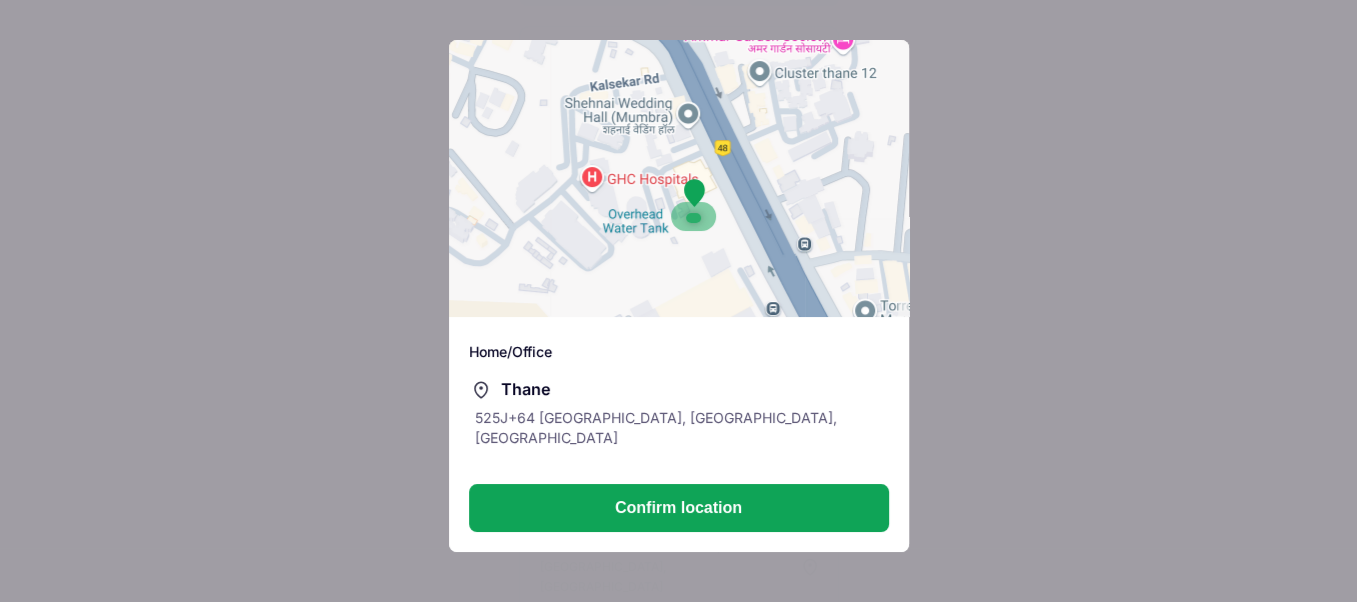 drag, startPoint x: 738, startPoint y: 217, endPoint x: 740, endPoint y: 268, distance: 51.0392 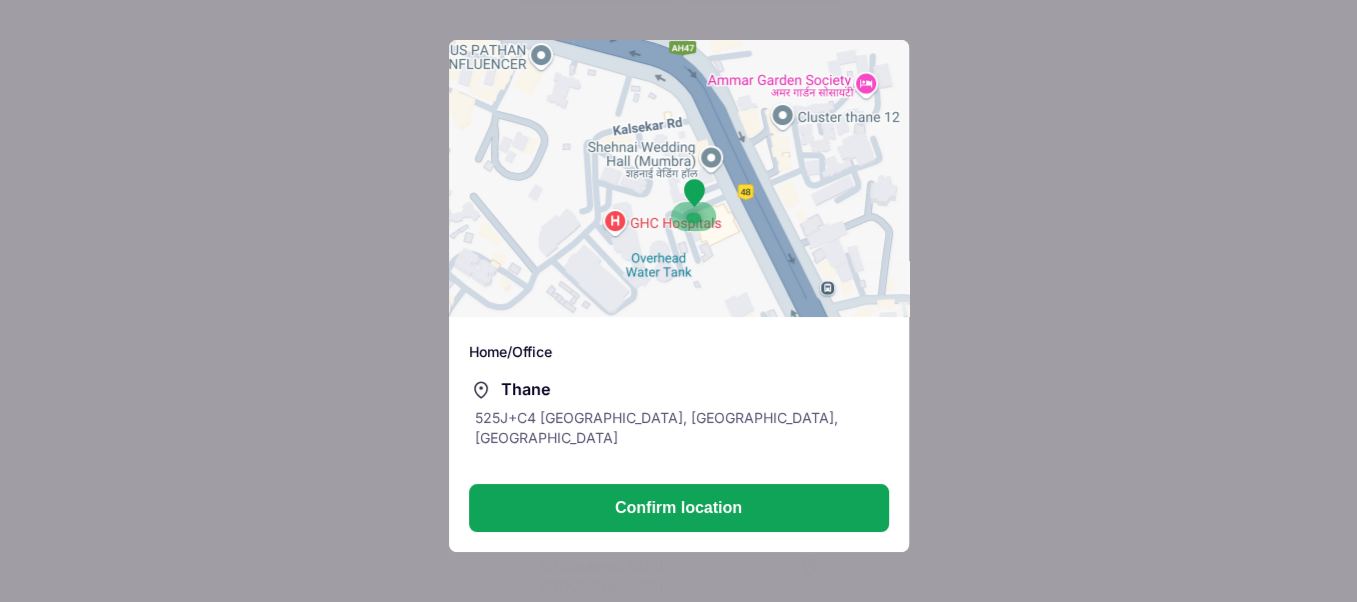 drag, startPoint x: 741, startPoint y: 229, endPoint x: 767, endPoint y: 275, distance: 52.83938 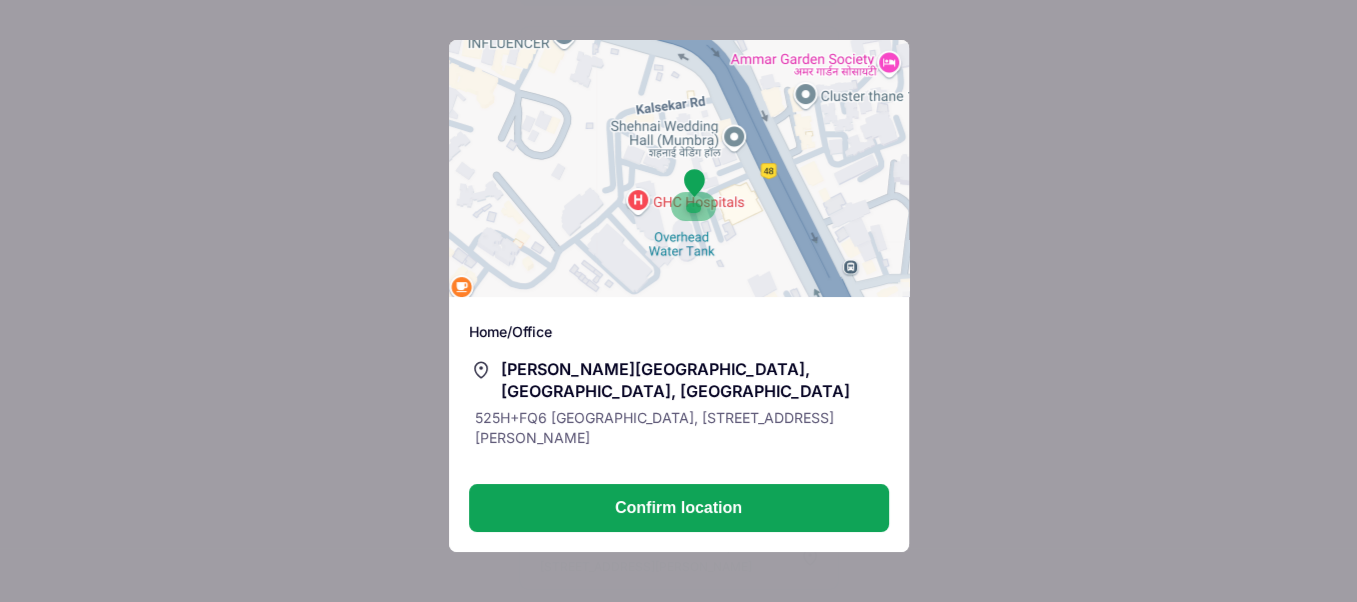 drag, startPoint x: 722, startPoint y: 284, endPoint x: 748, endPoint y: 273, distance: 28.231188 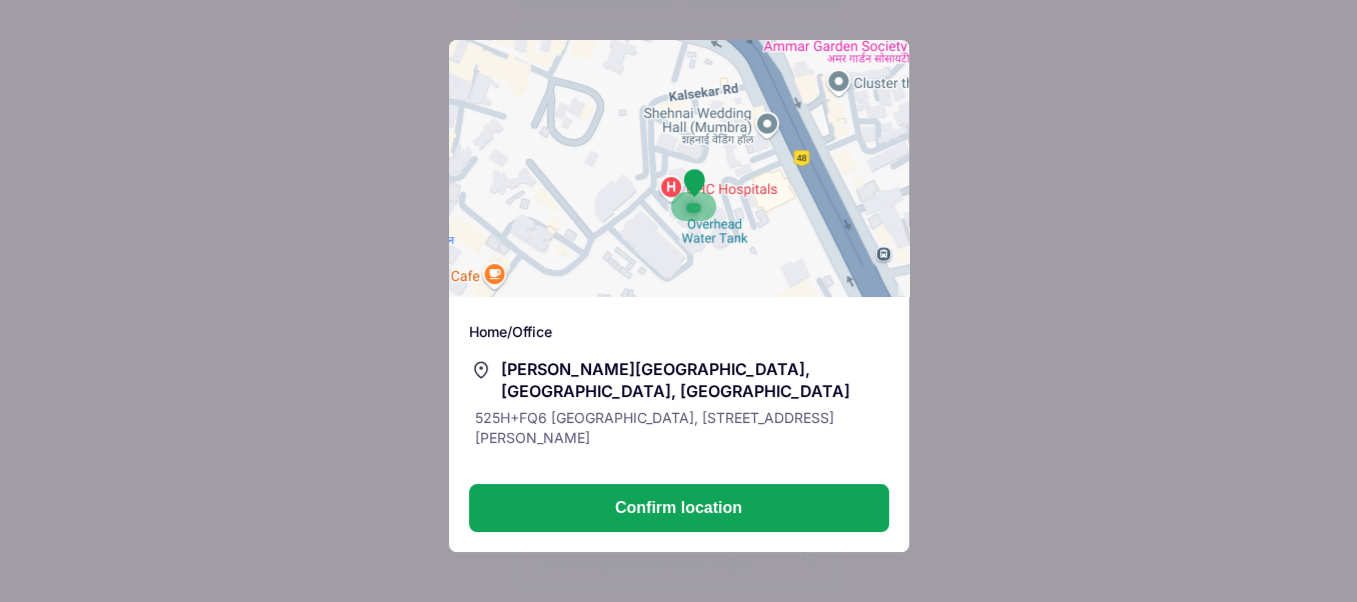 drag, startPoint x: 746, startPoint y: 278, endPoint x: 772, endPoint y: 265, distance: 29.068884 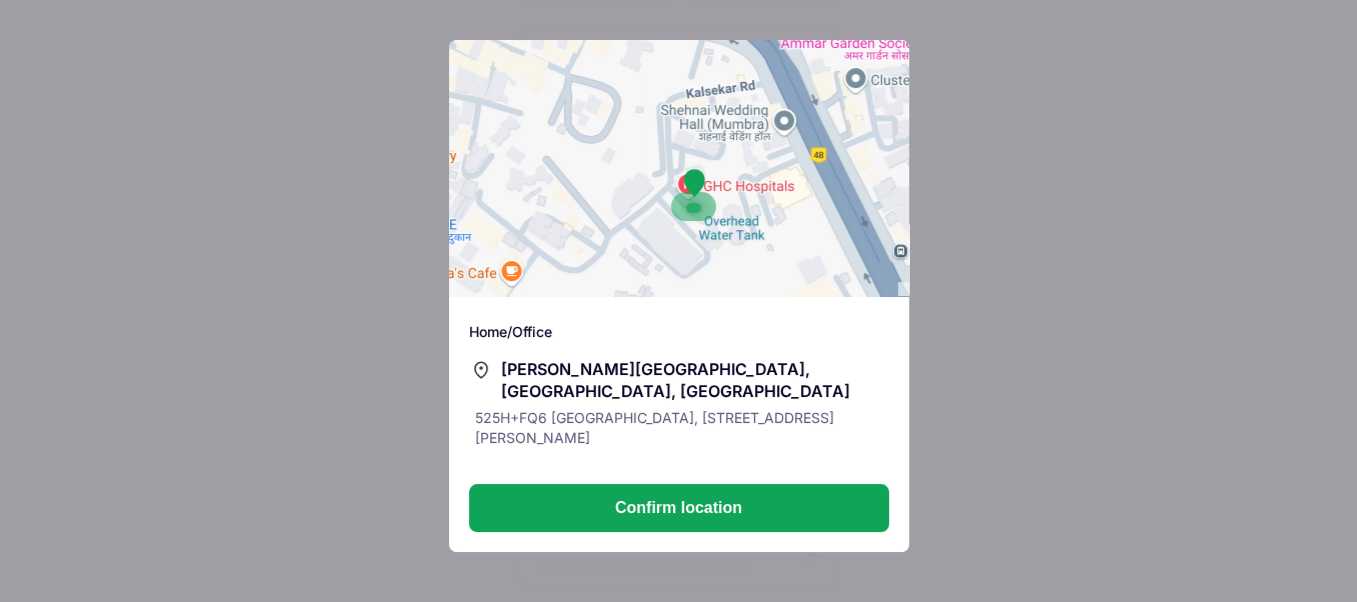 drag, startPoint x: 772, startPoint y: 265, endPoint x: 799, endPoint y: 261, distance: 27.294687 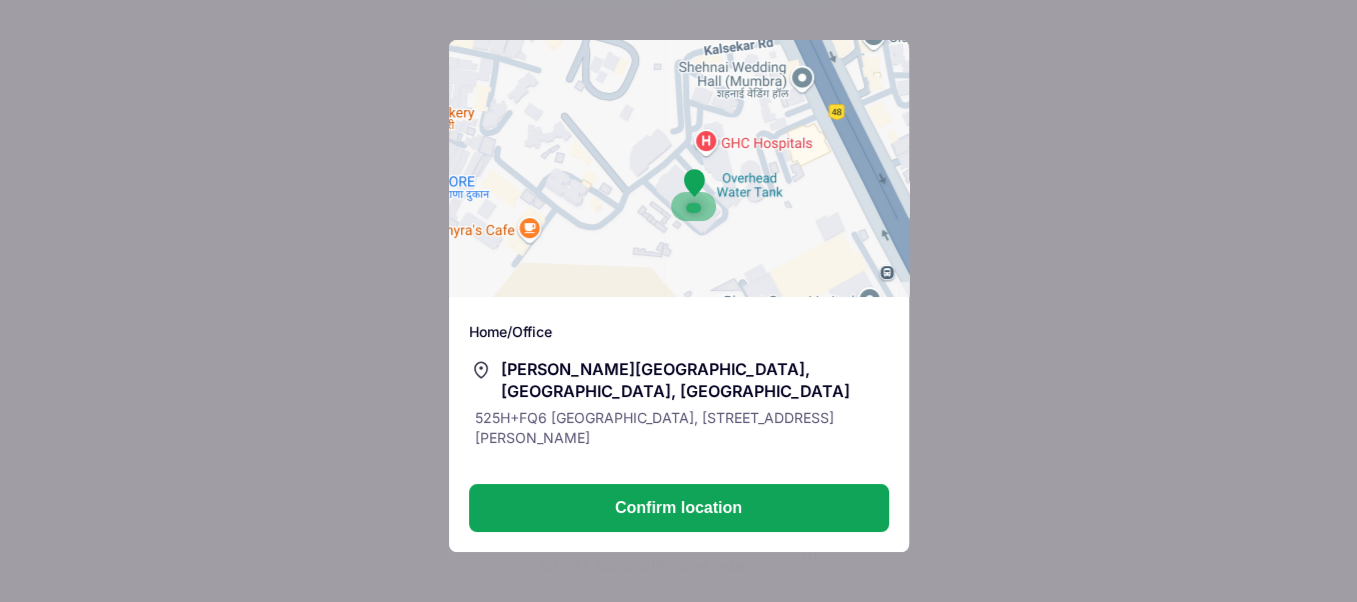 drag, startPoint x: 758, startPoint y: 266, endPoint x: 774, endPoint y: 223, distance: 45.88028 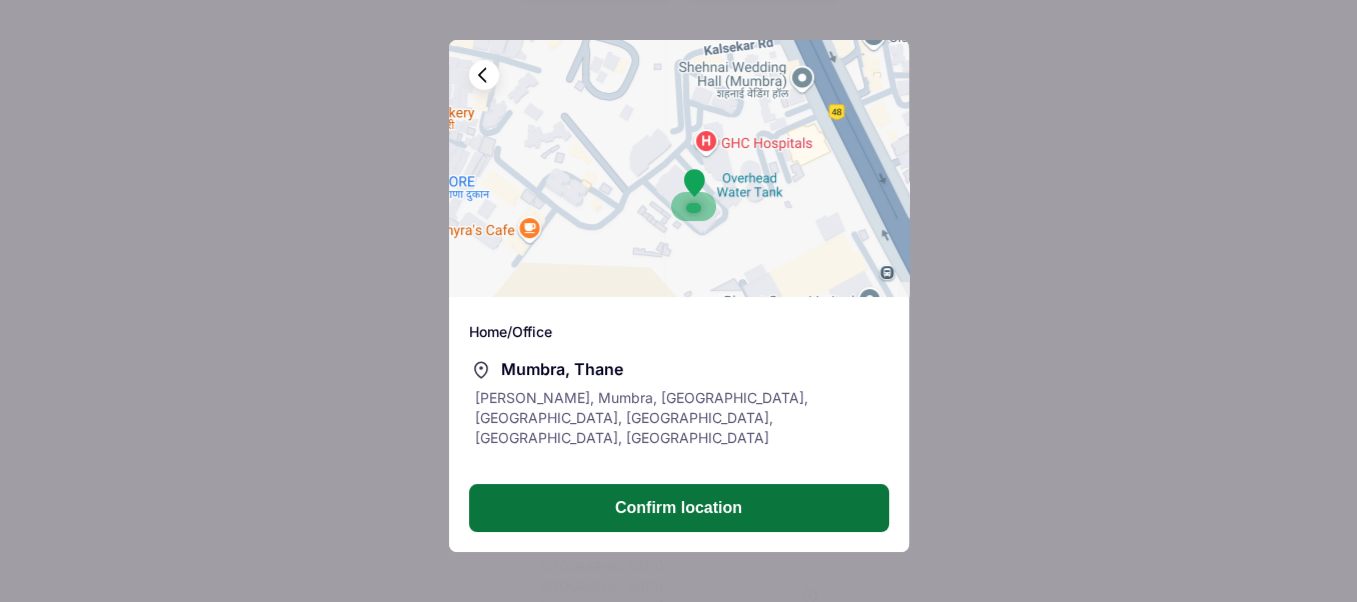 click on "Confirm location" at bounding box center [679, 508] 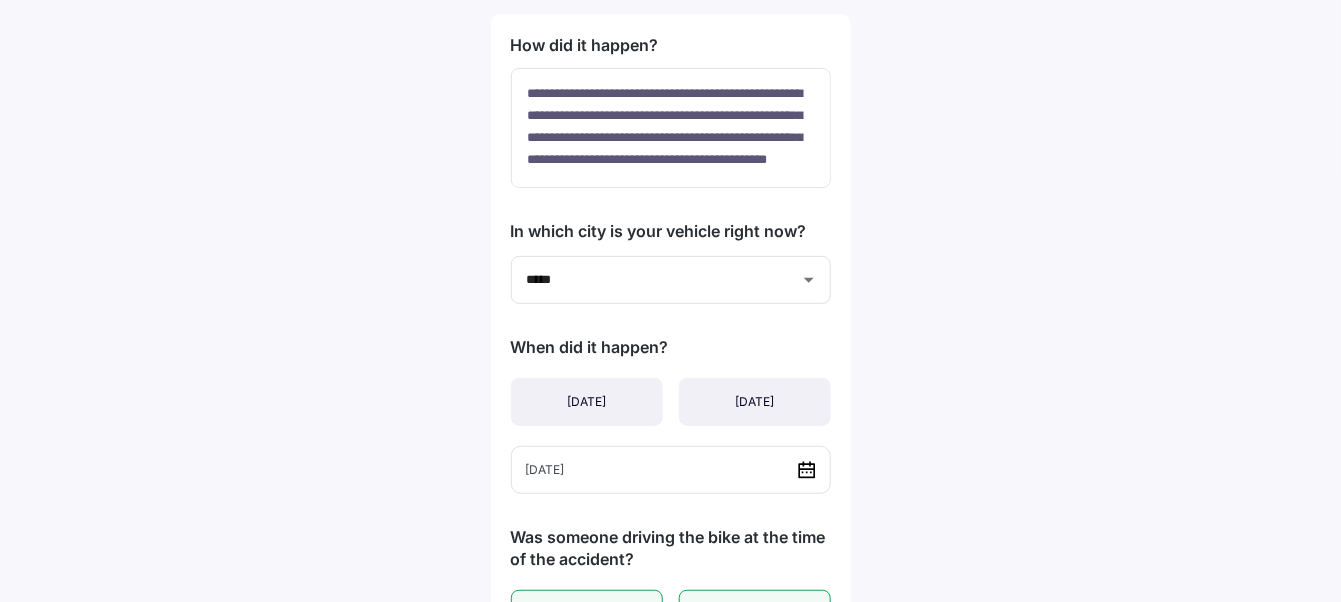 scroll, scrollTop: 0, scrollLeft: 0, axis: both 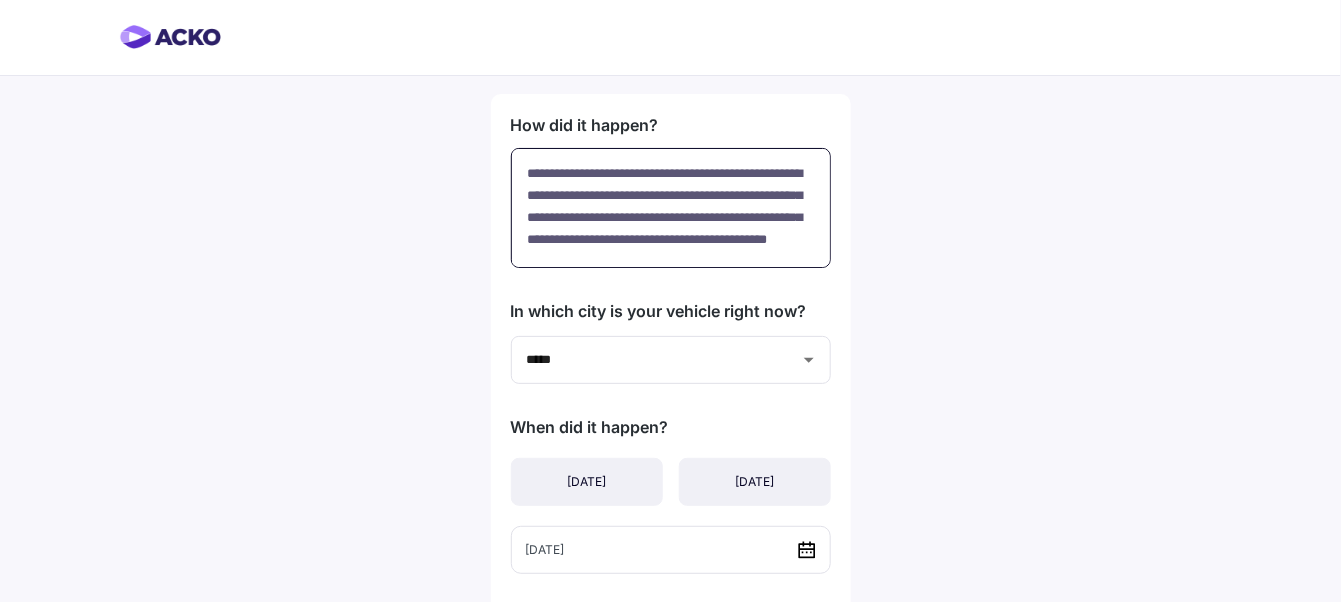 click on "**********" at bounding box center (671, 208) 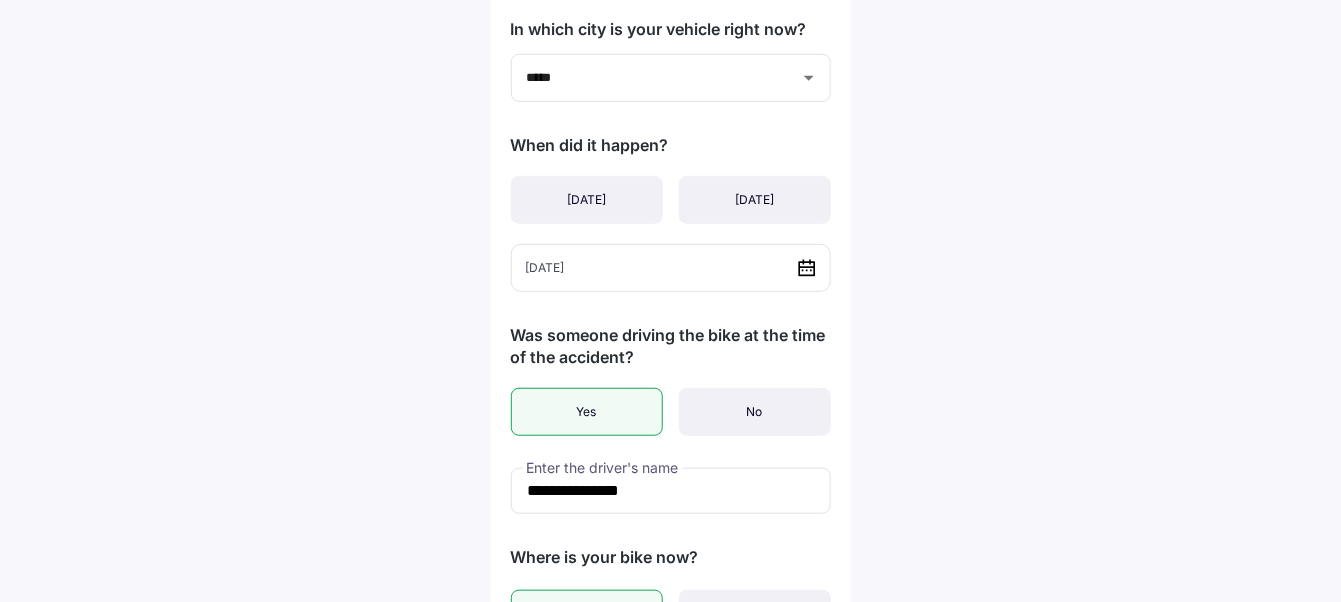 scroll, scrollTop: 300, scrollLeft: 0, axis: vertical 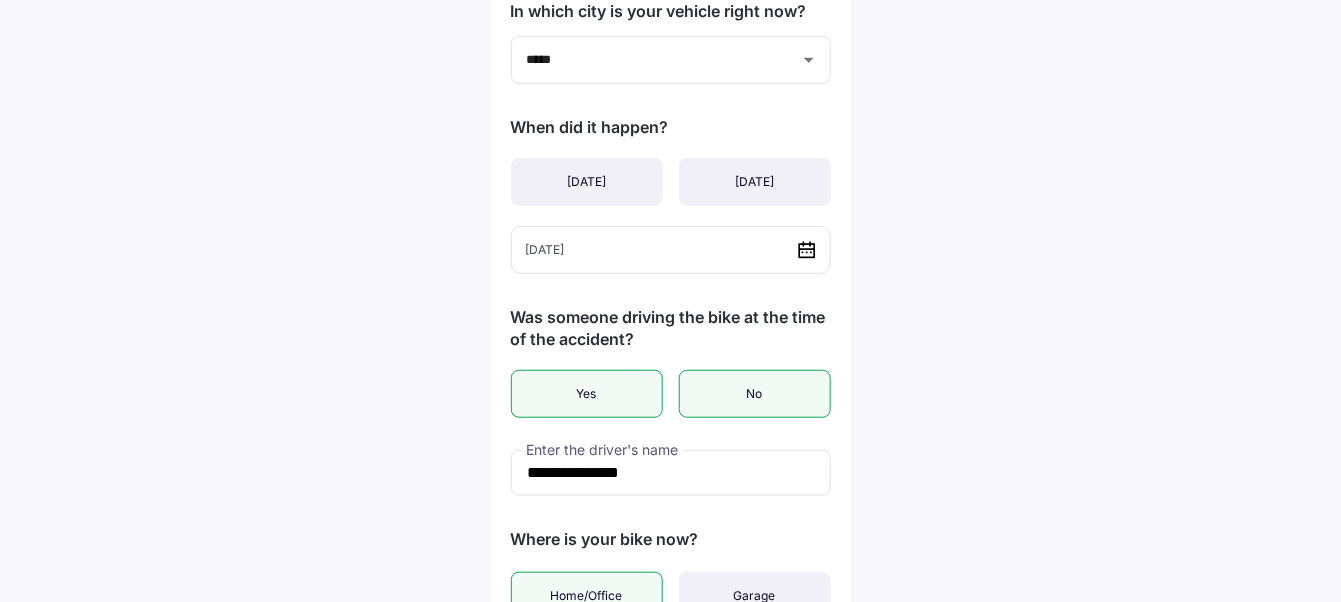 click on "No" at bounding box center [755, 394] 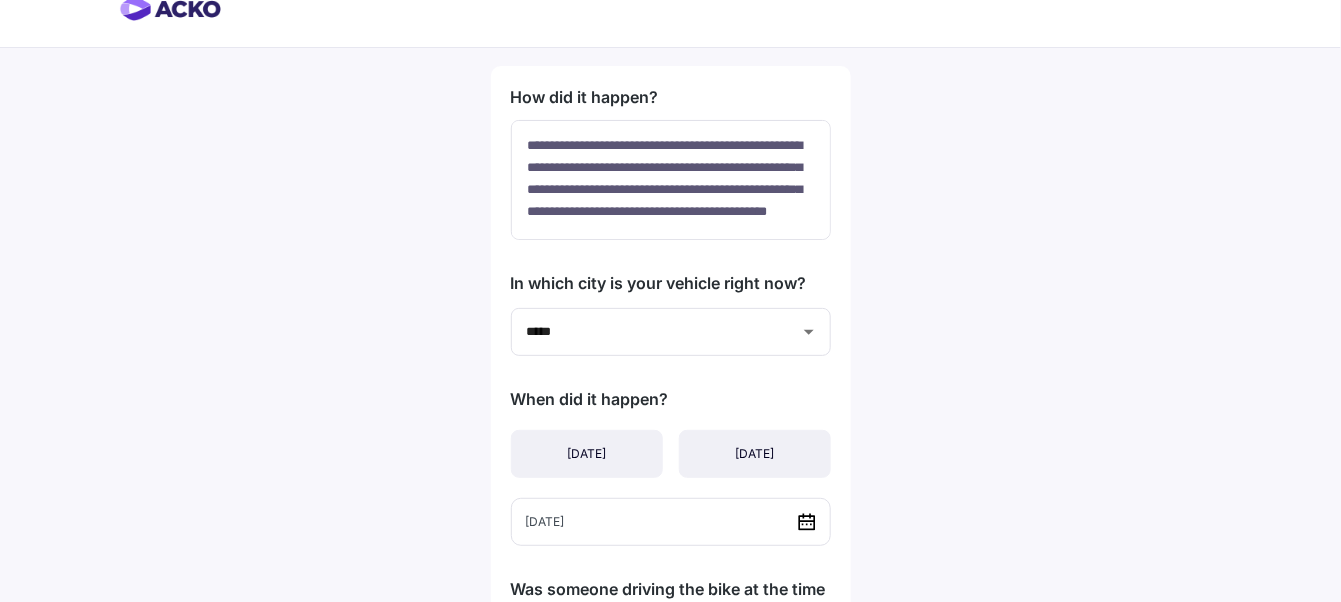 scroll, scrollTop: 0, scrollLeft: 0, axis: both 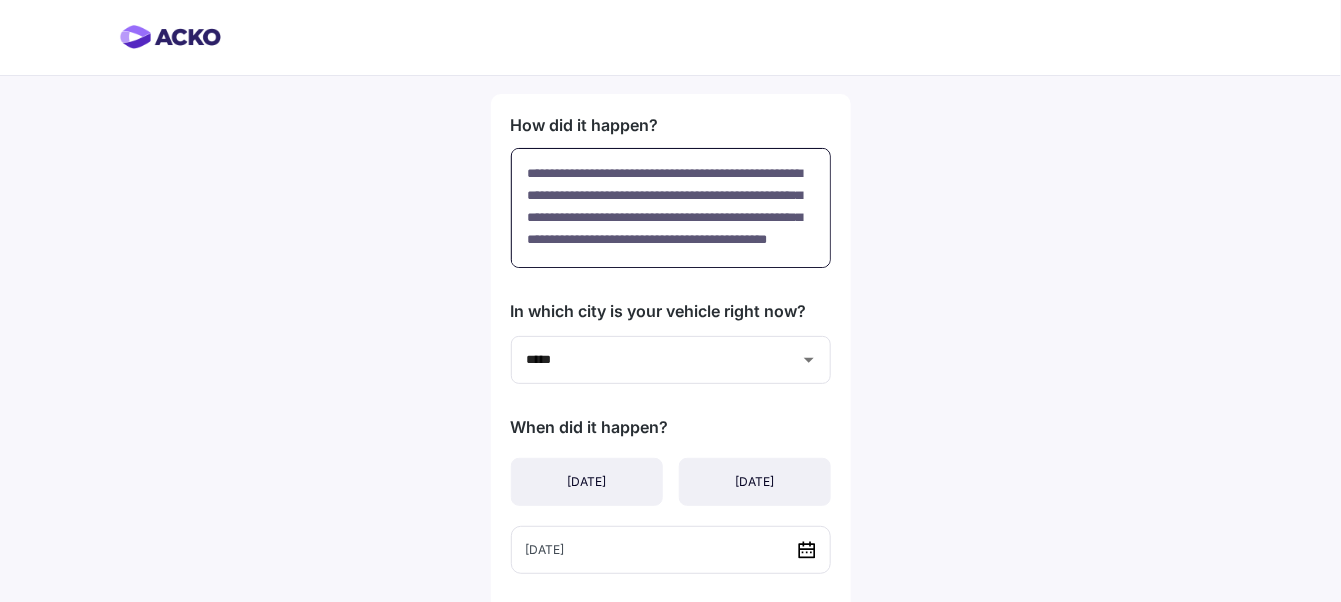 click on "**********" at bounding box center [671, 208] 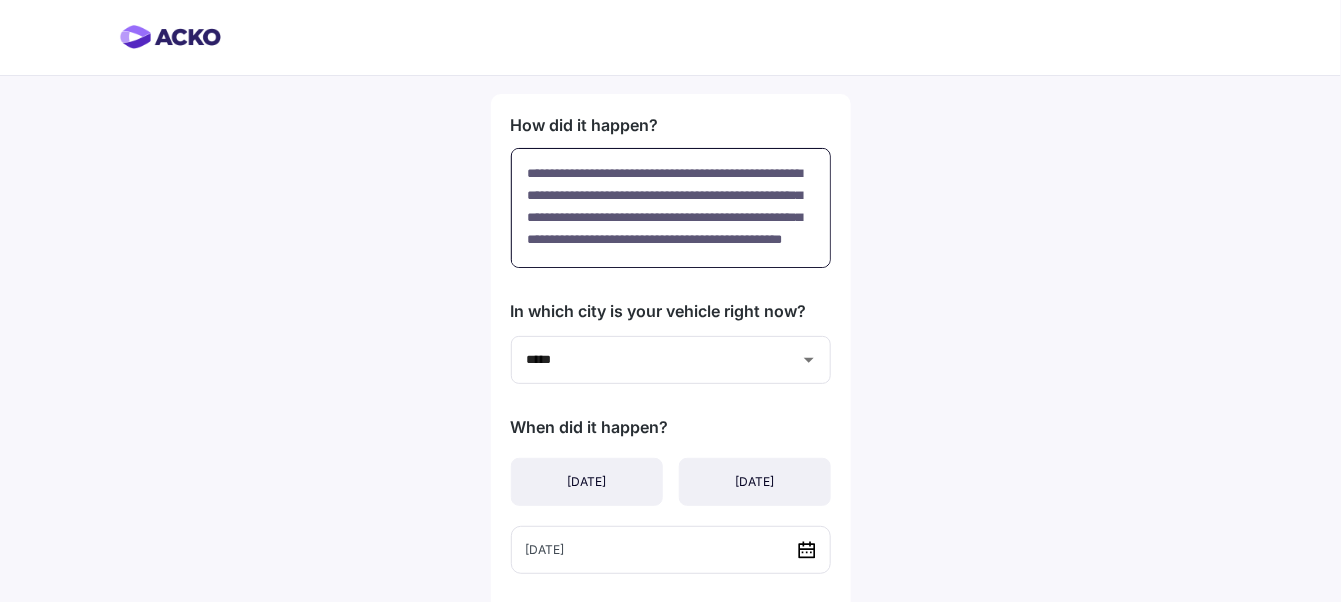 click on "**********" at bounding box center [671, 208] 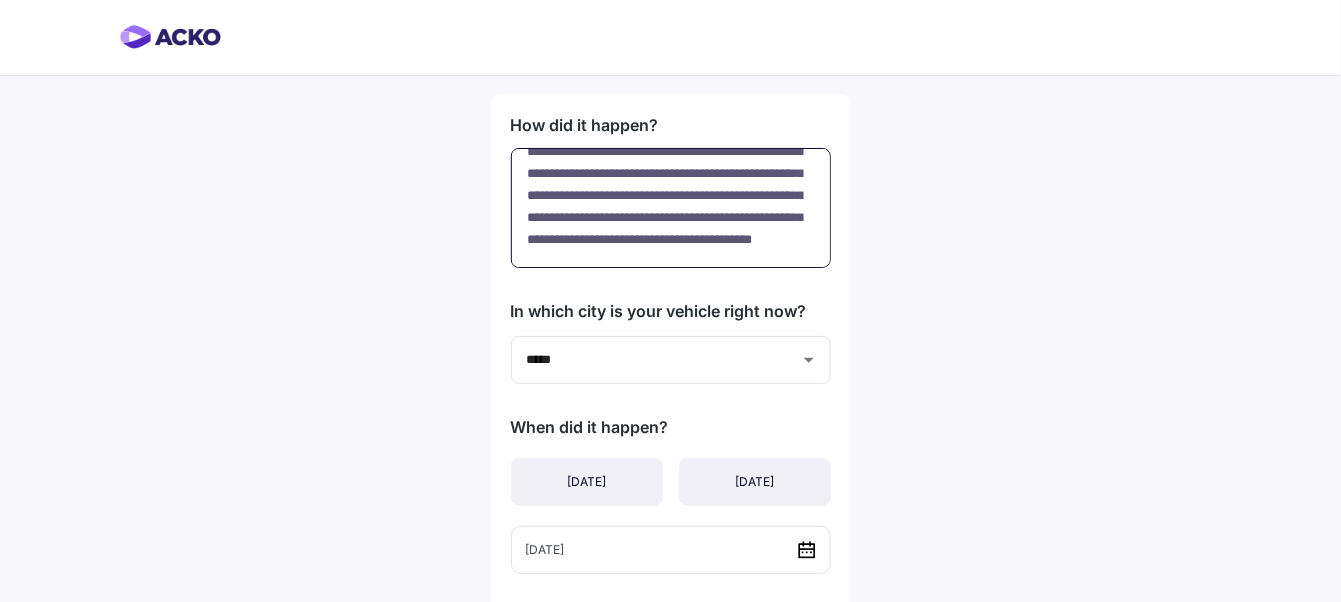 scroll, scrollTop: 0, scrollLeft: 0, axis: both 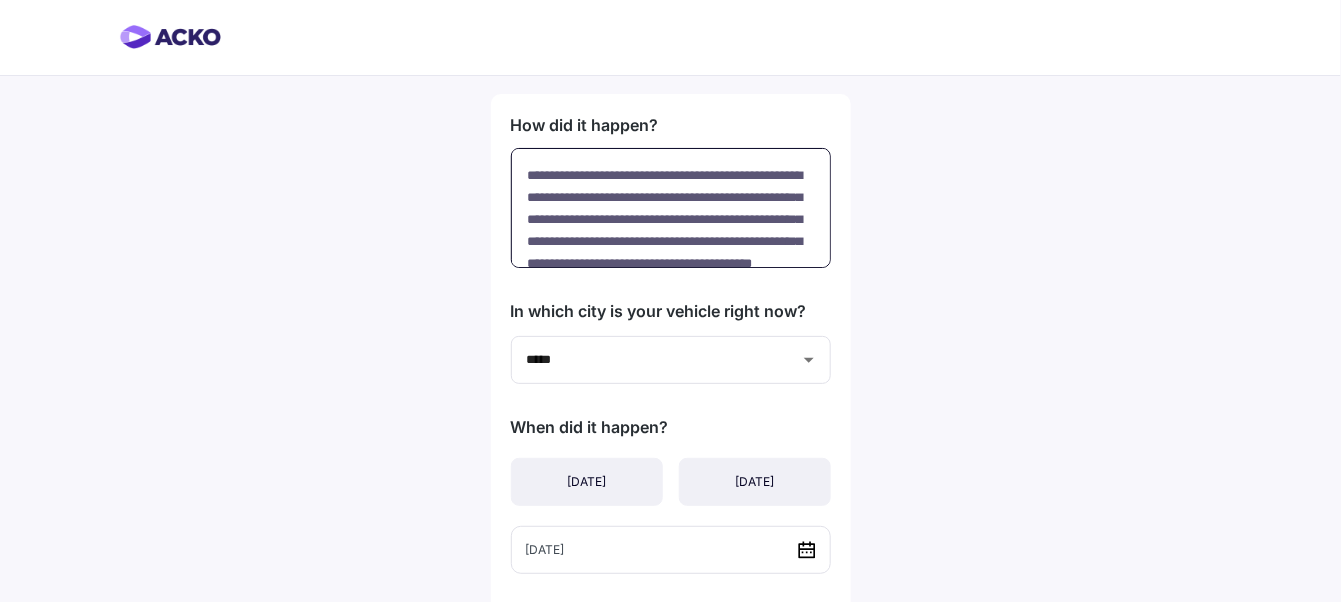 click on "**********" at bounding box center (671, 208) 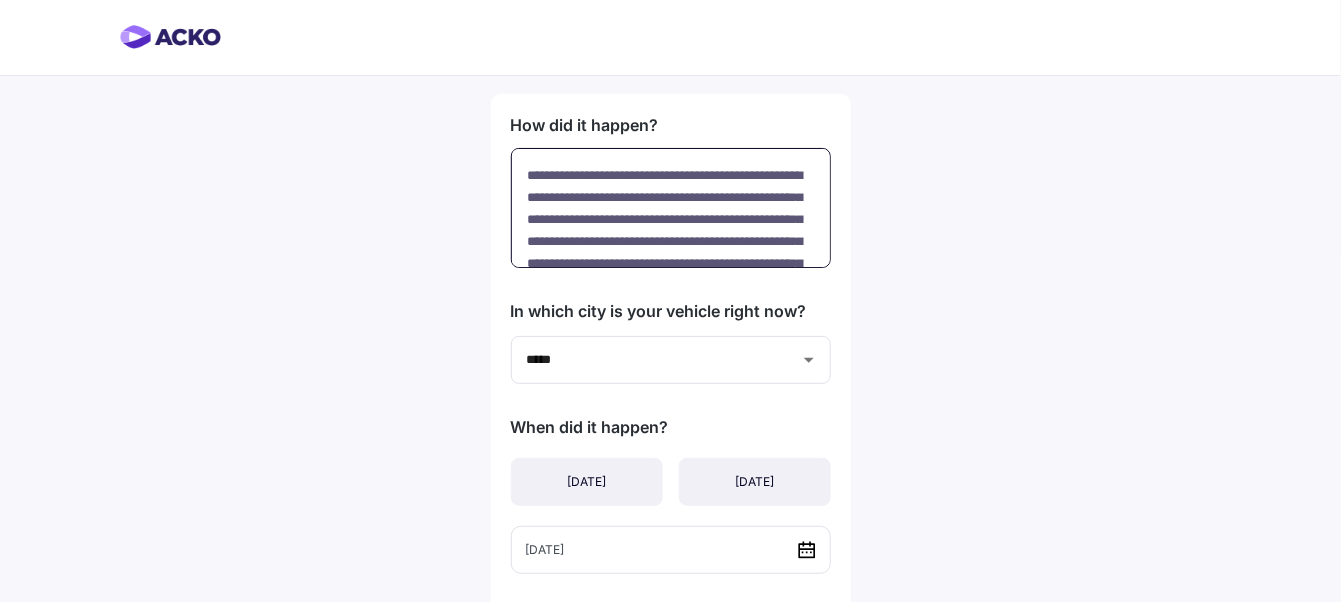 drag, startPoint x: 664, startPoint y: 218, endPoint x: 527, endPoint y: 218, distance: 137 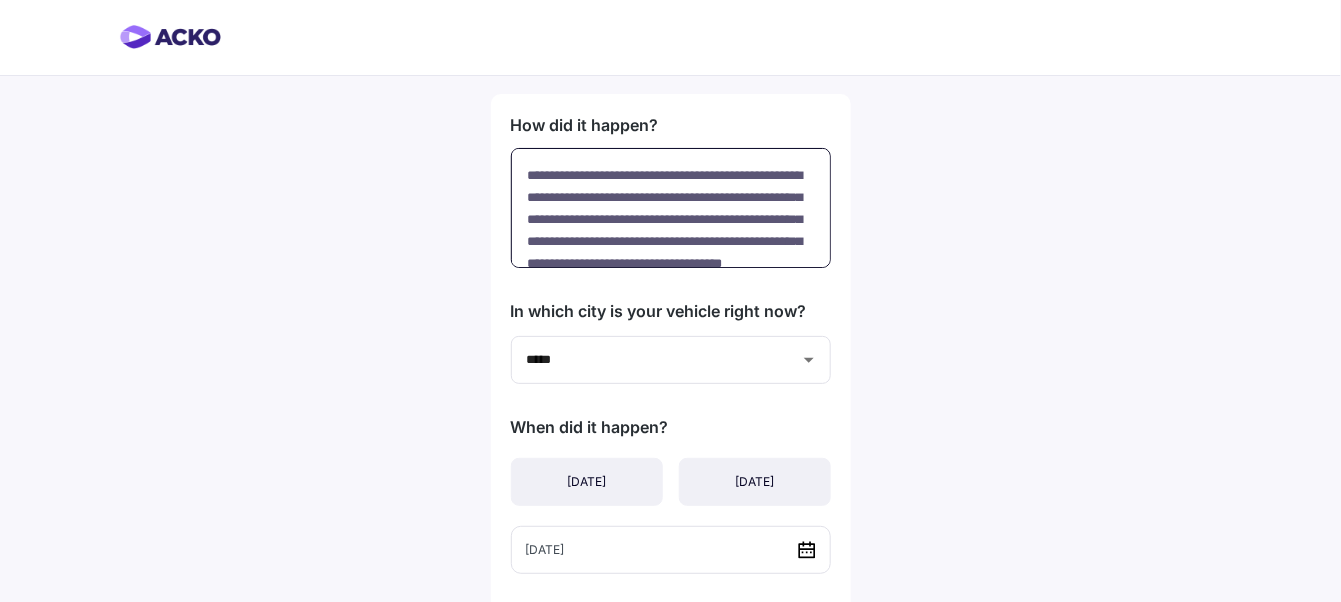 click on "**********" at bounding box center (671, 208) 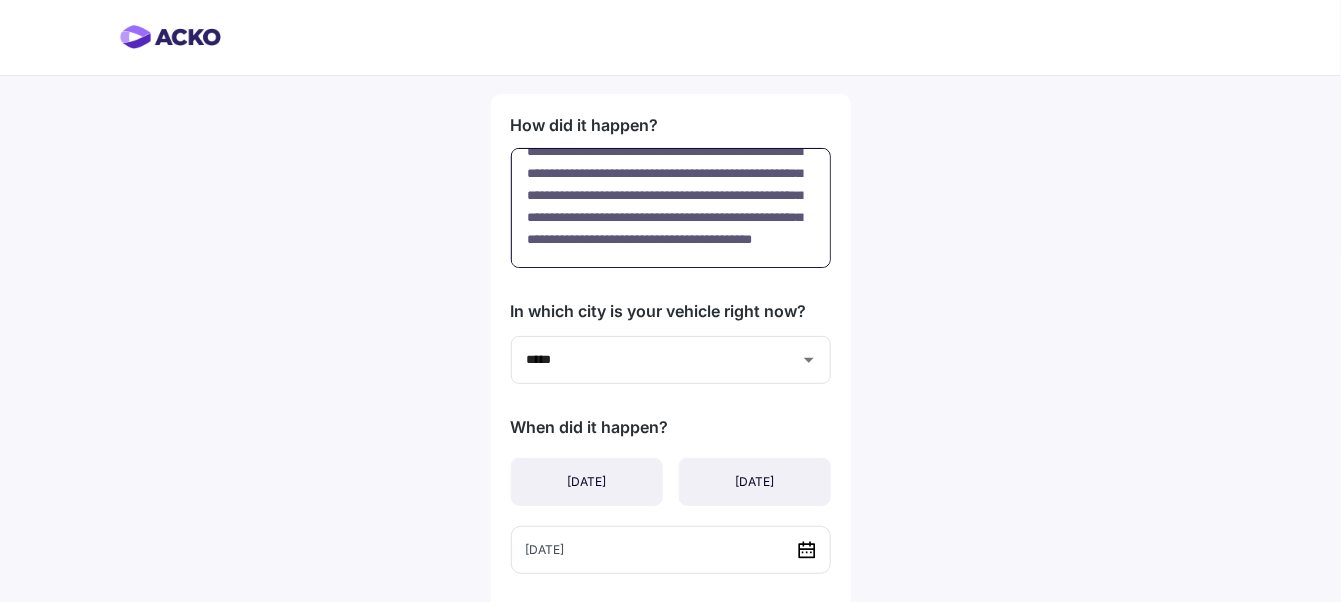 scroll, scrollTop: 88, scrollLeft: 0, axis: vertical 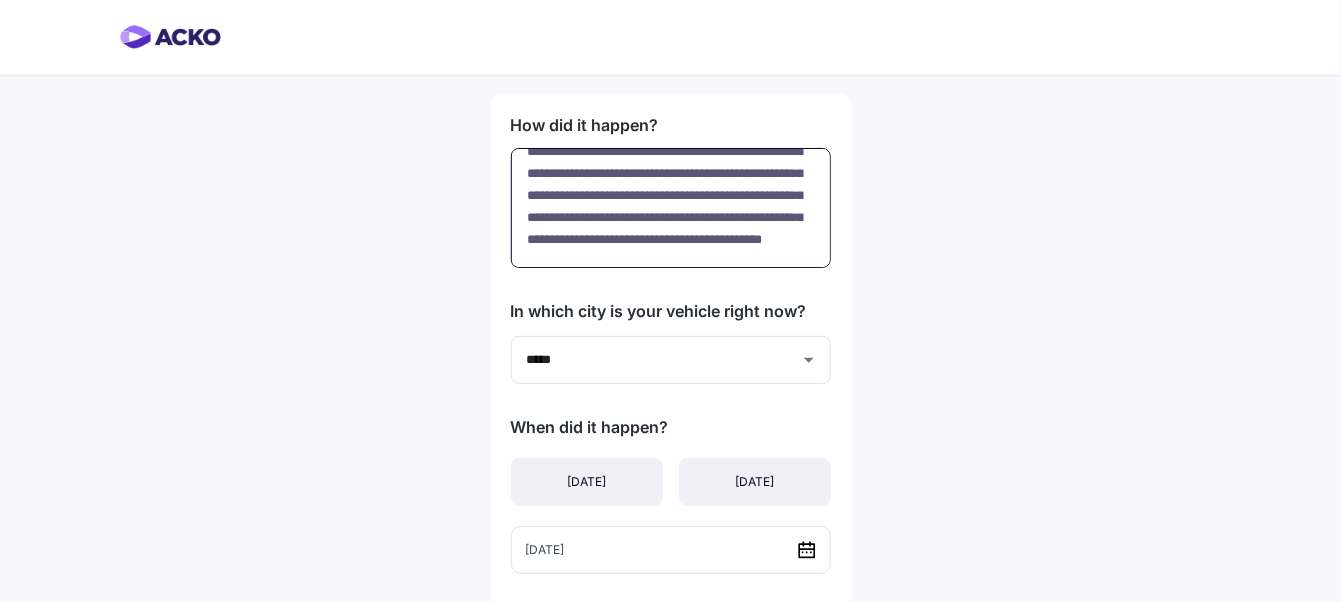 click on "**********" at bounding box center [671, 208] 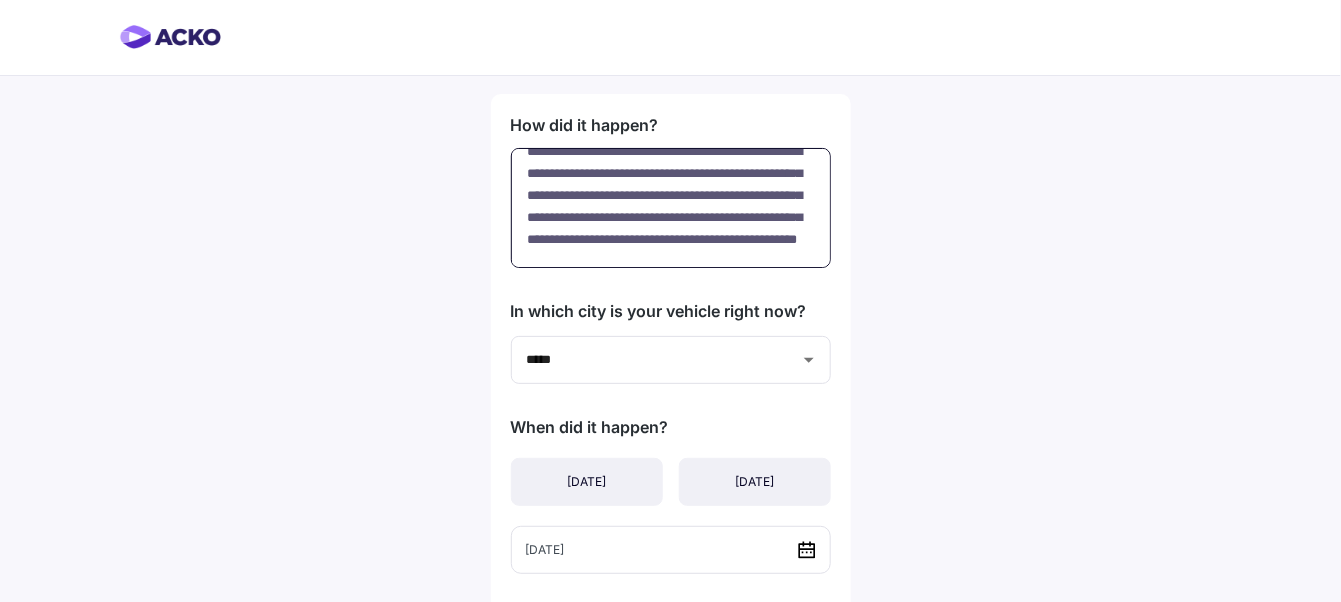 scroll, scrollTop: 0, scrollLeft: 0, axis: both 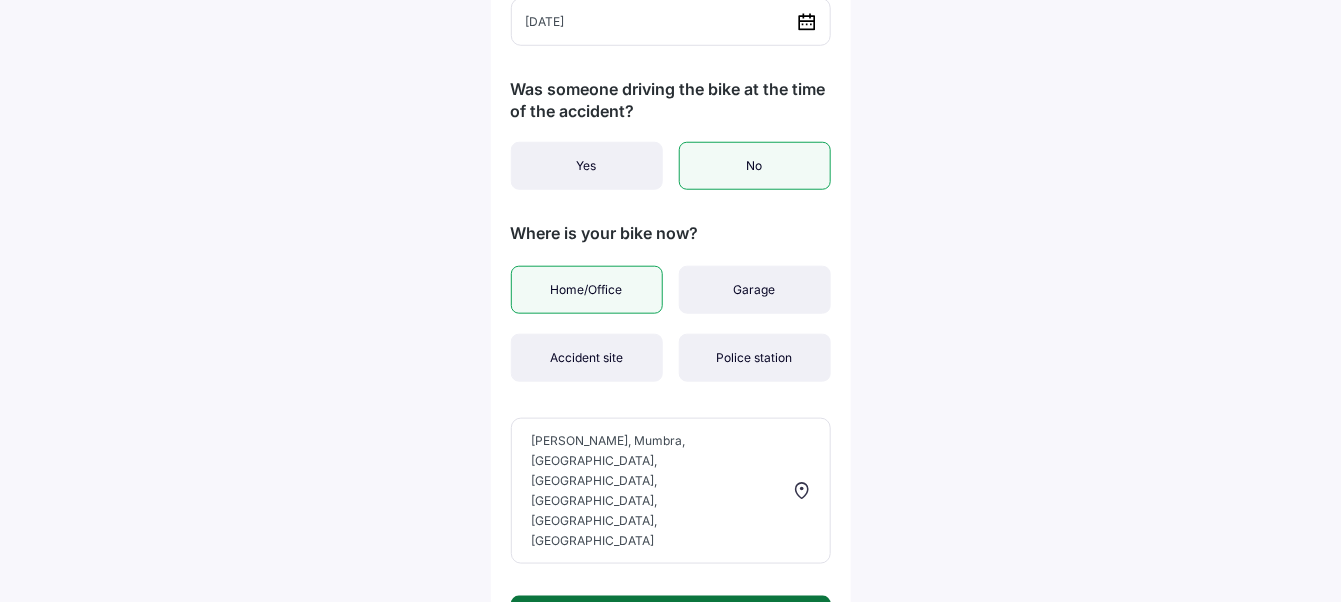 type on "**********" 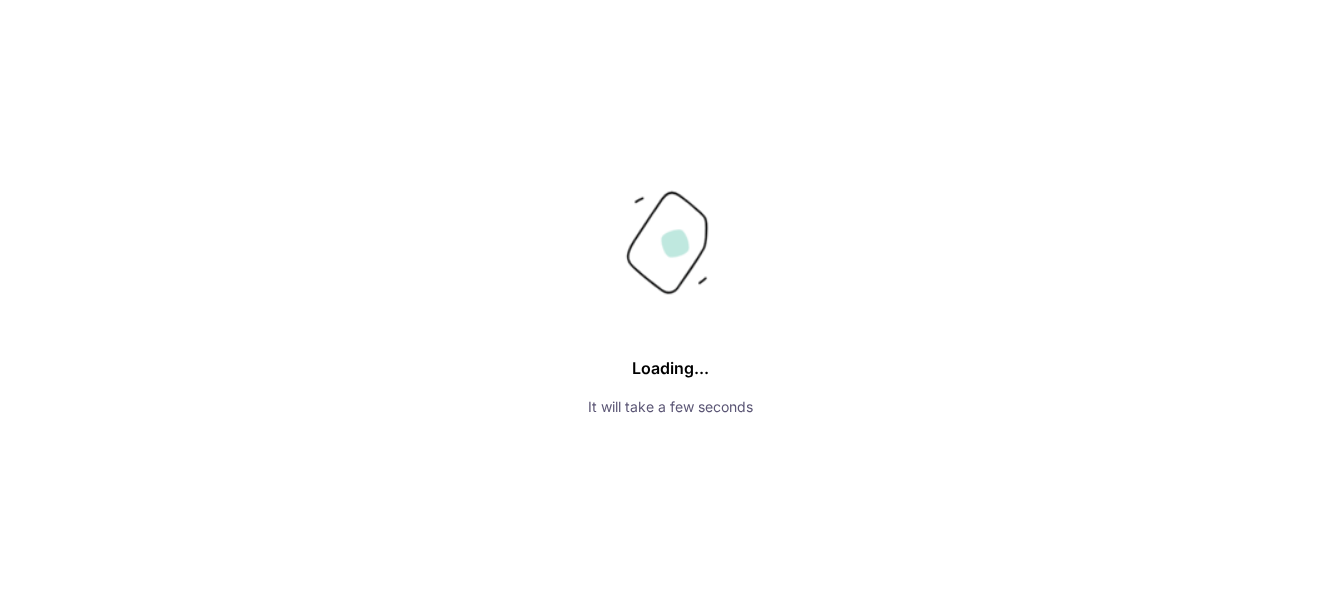 scroll, scrollTop: 0, scrollLeft: 0, axis: both 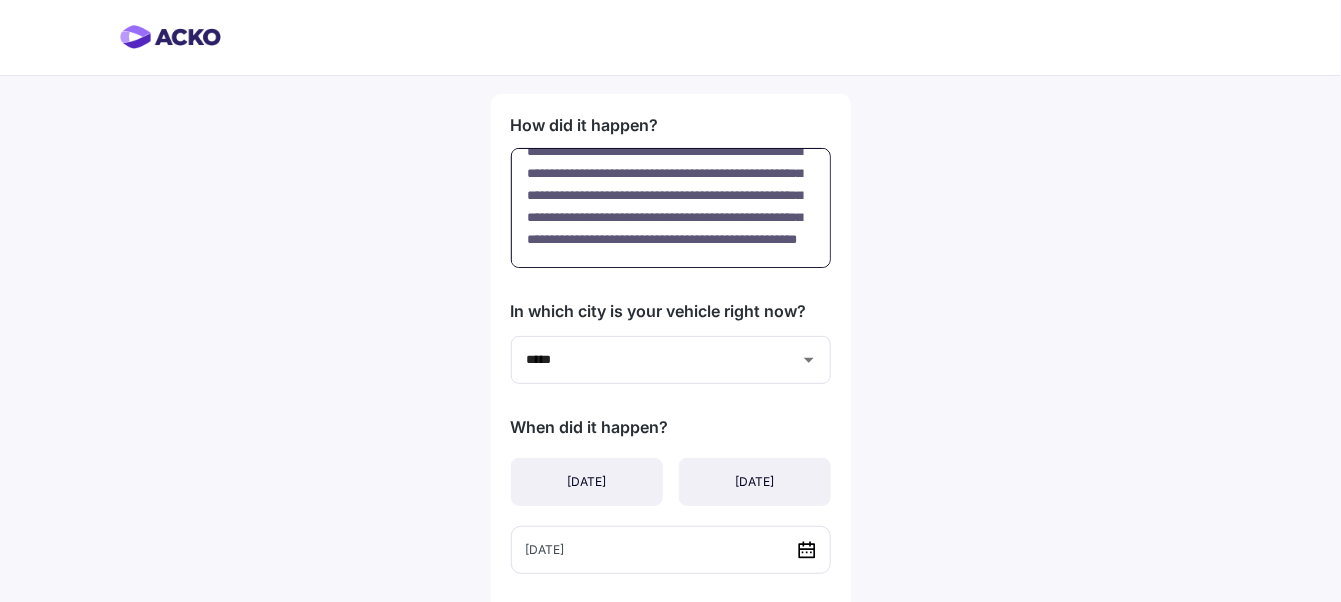 drag, startPoint x: 530, startPoint y: 170, endPoint x: 887, endPoint y: 290, distance: 376.62848 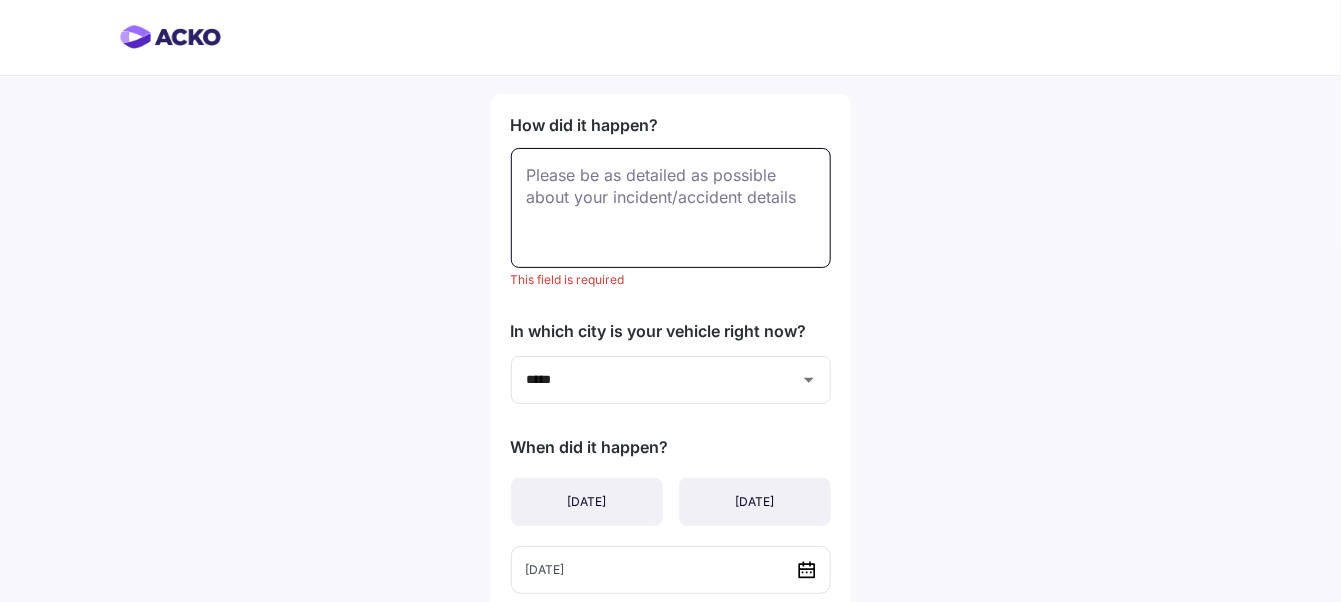 scroll, scrollTop: 0, scrollLeft: 0, axis: both 